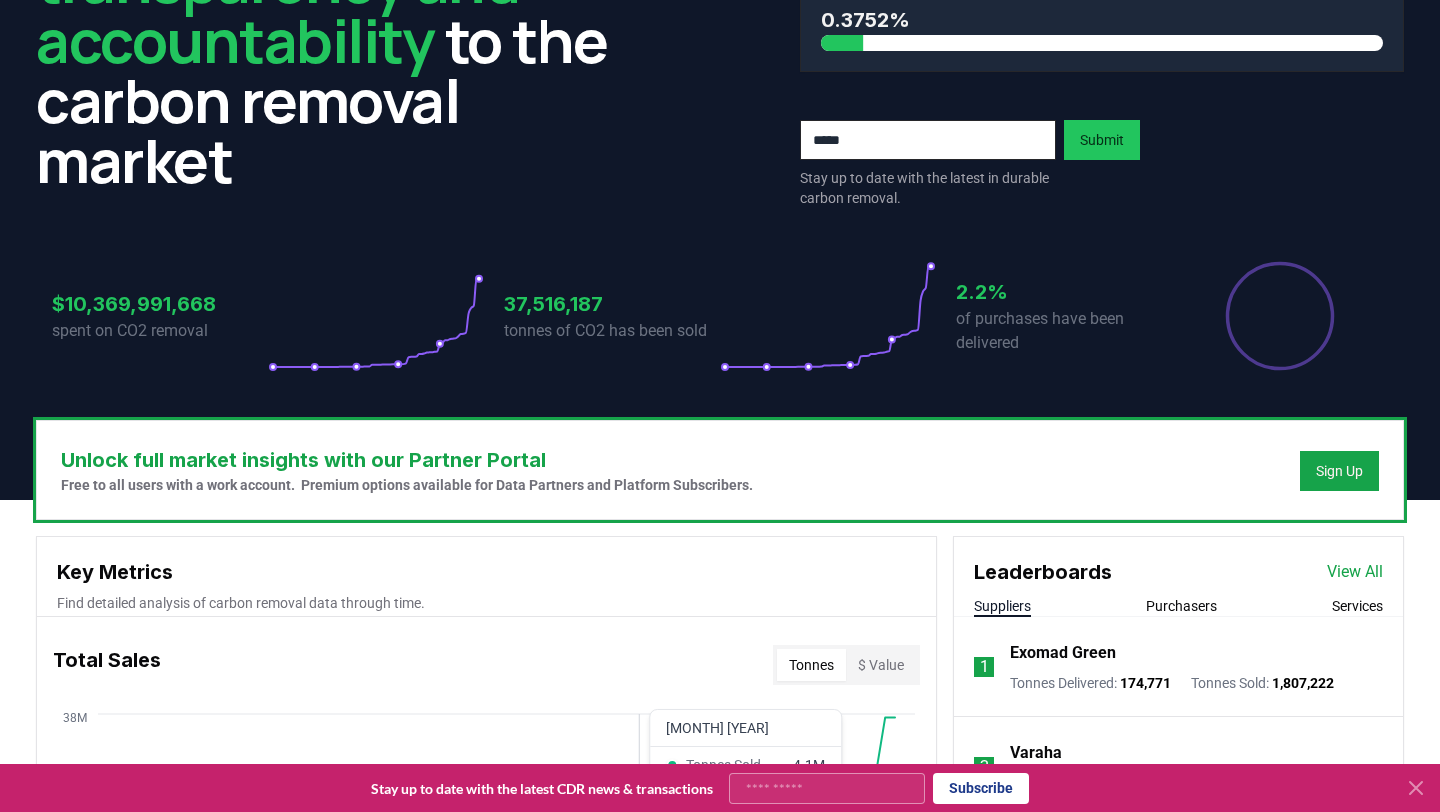 scroll, scrollTop: 0, scrollLeft: 0, axis: both 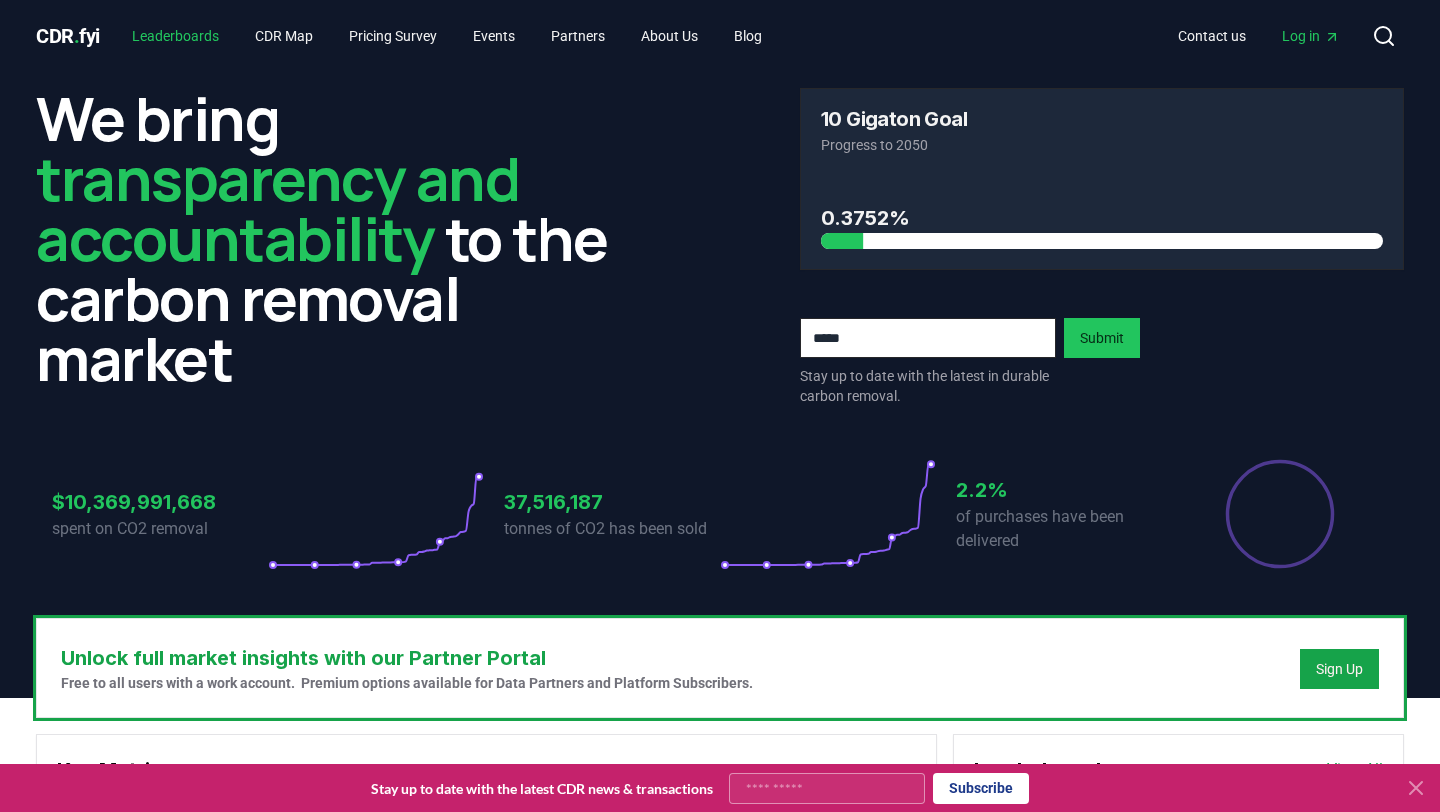 click on "Leaderboards" at bounding box center (175, 36) 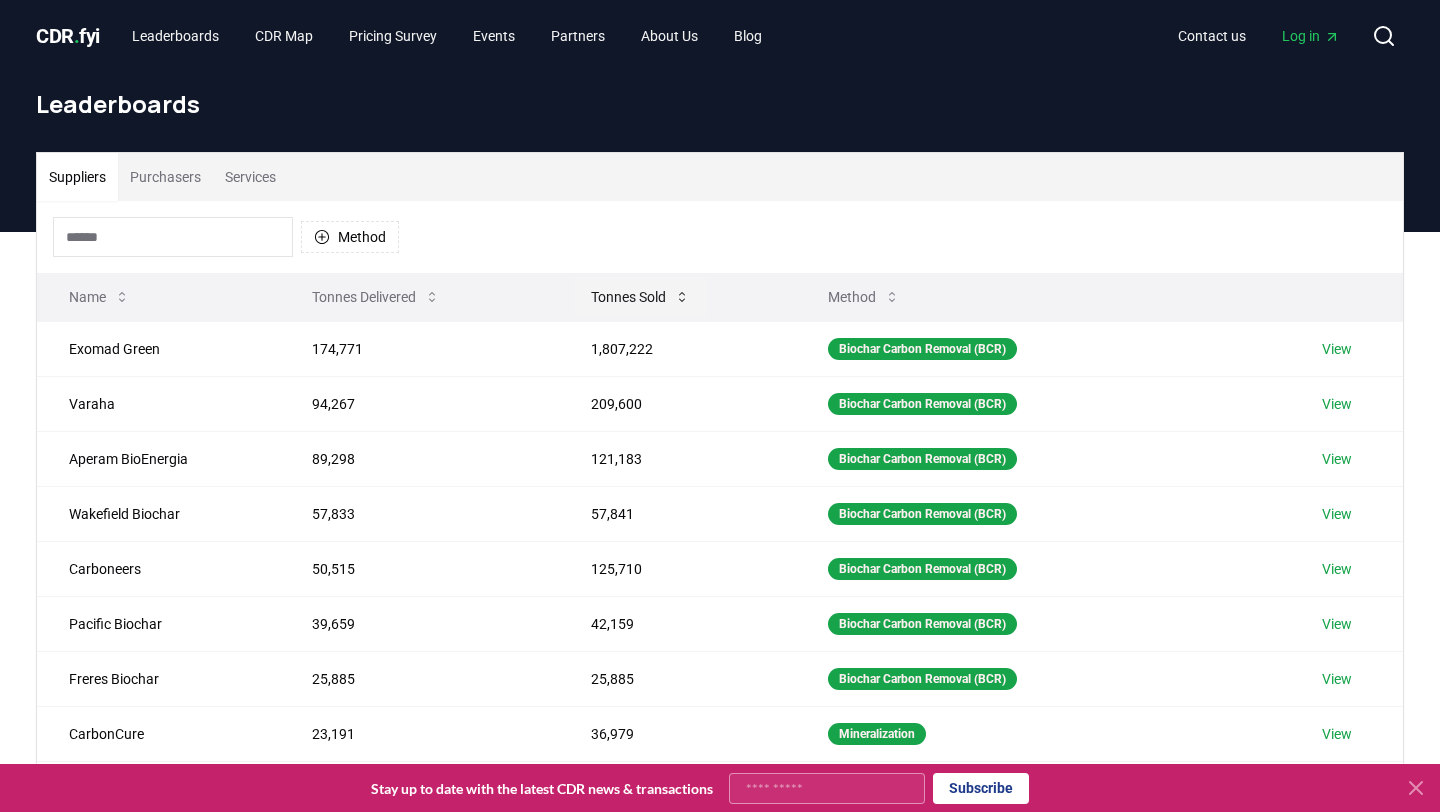 click on "Tonnes Sold" at bounding box center (640, 297) 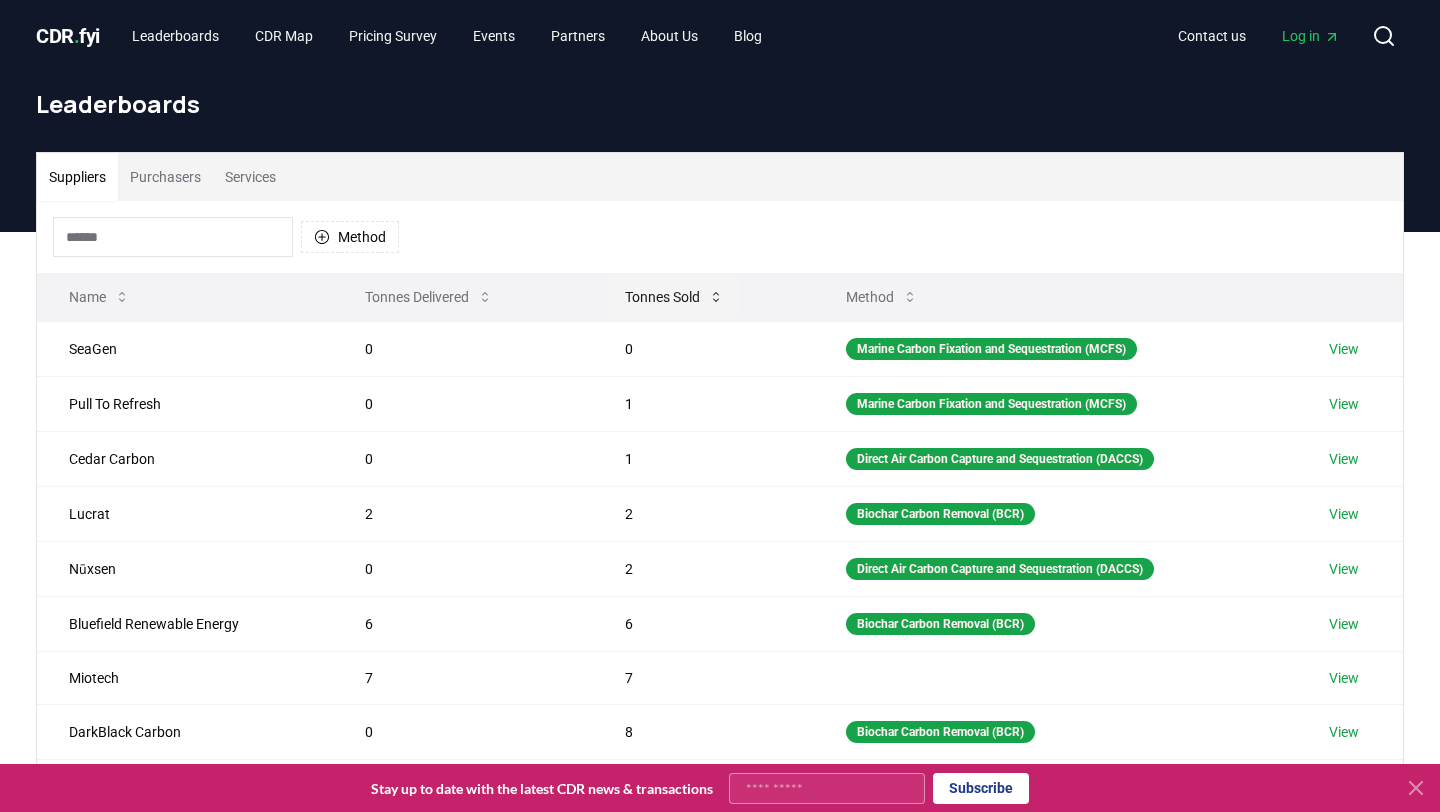 click on "Tonnes Sold" at bounding box center [674, 297] 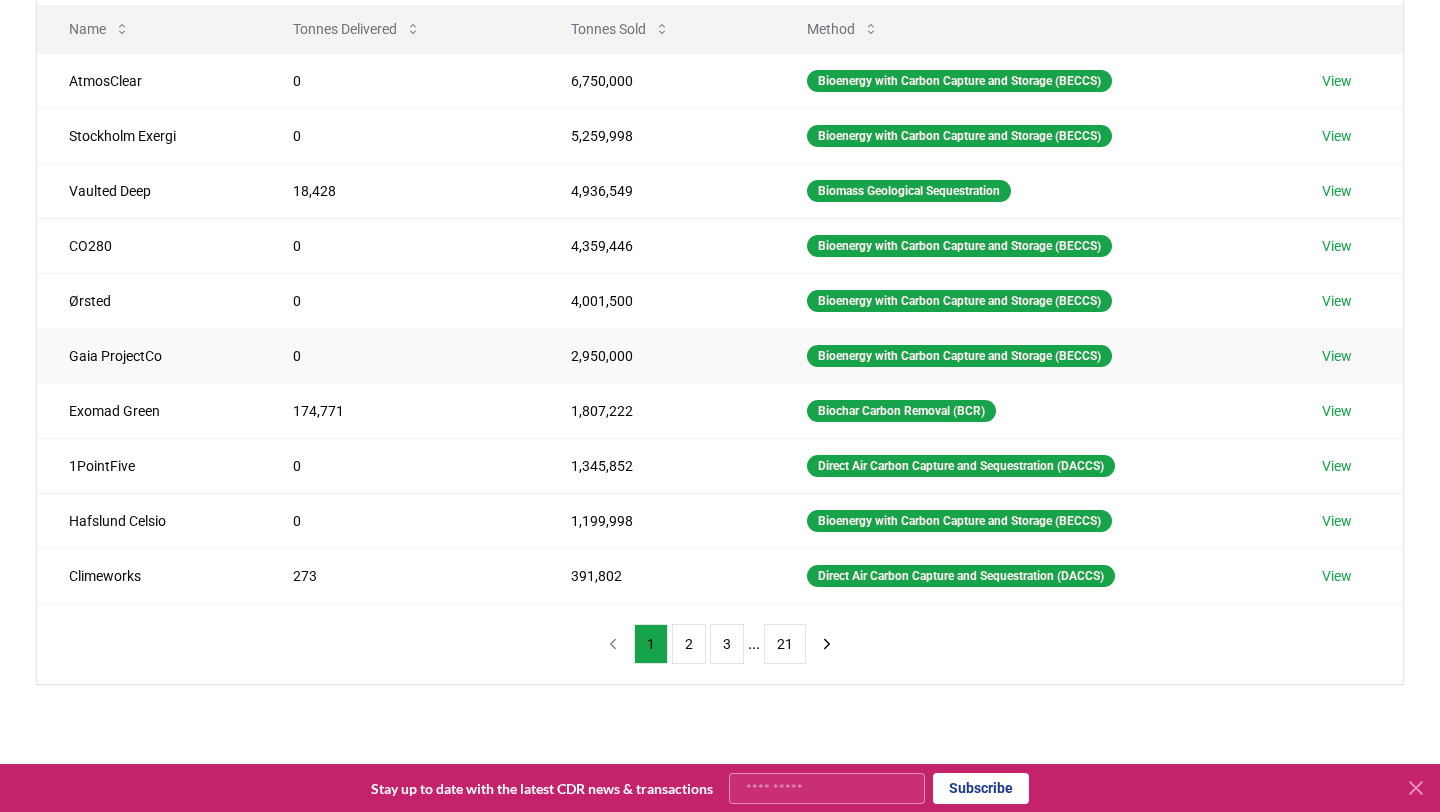scroll, scrollTop: 270, scrollLeft: 0, axis: vertical 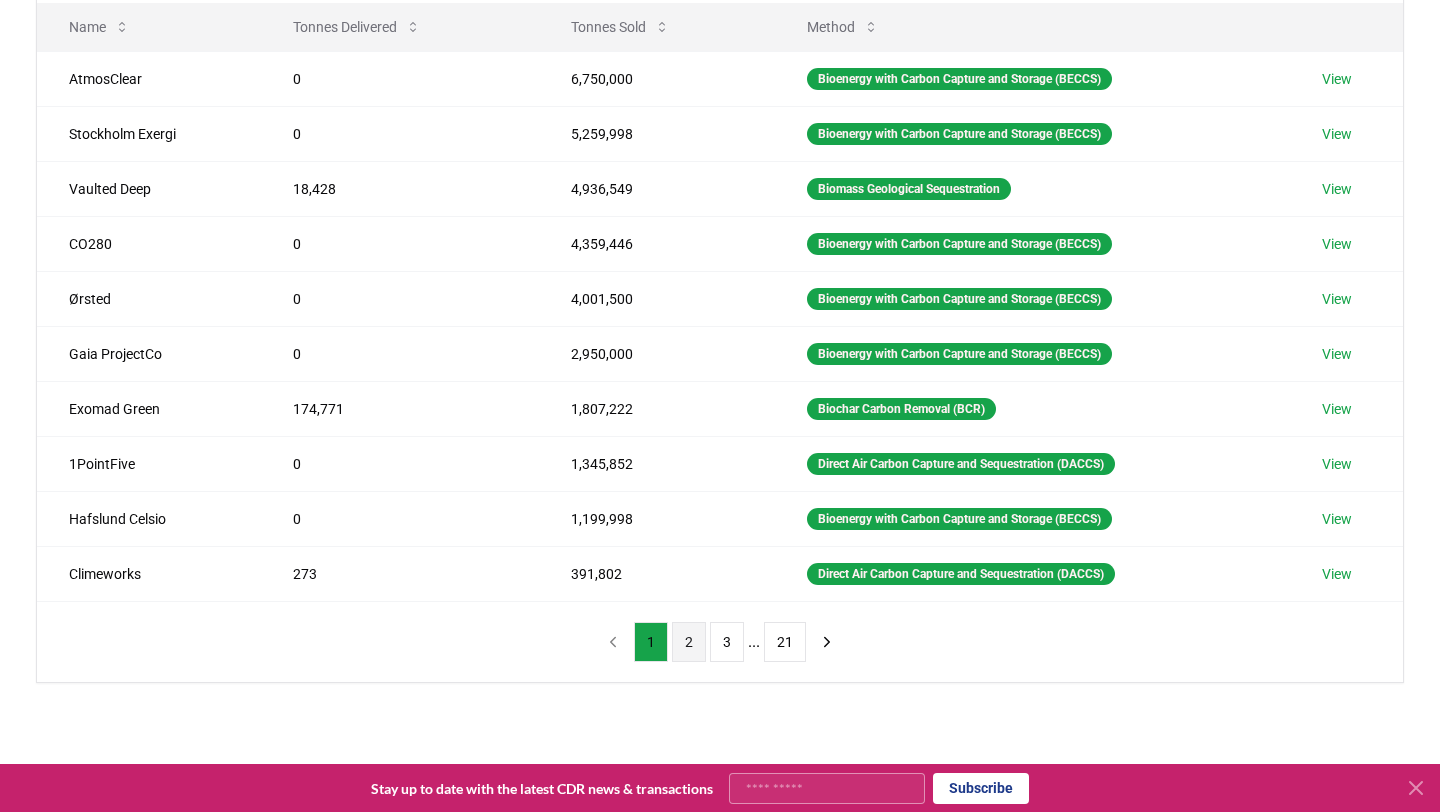 click on "2" at bounding box center [689, 642] 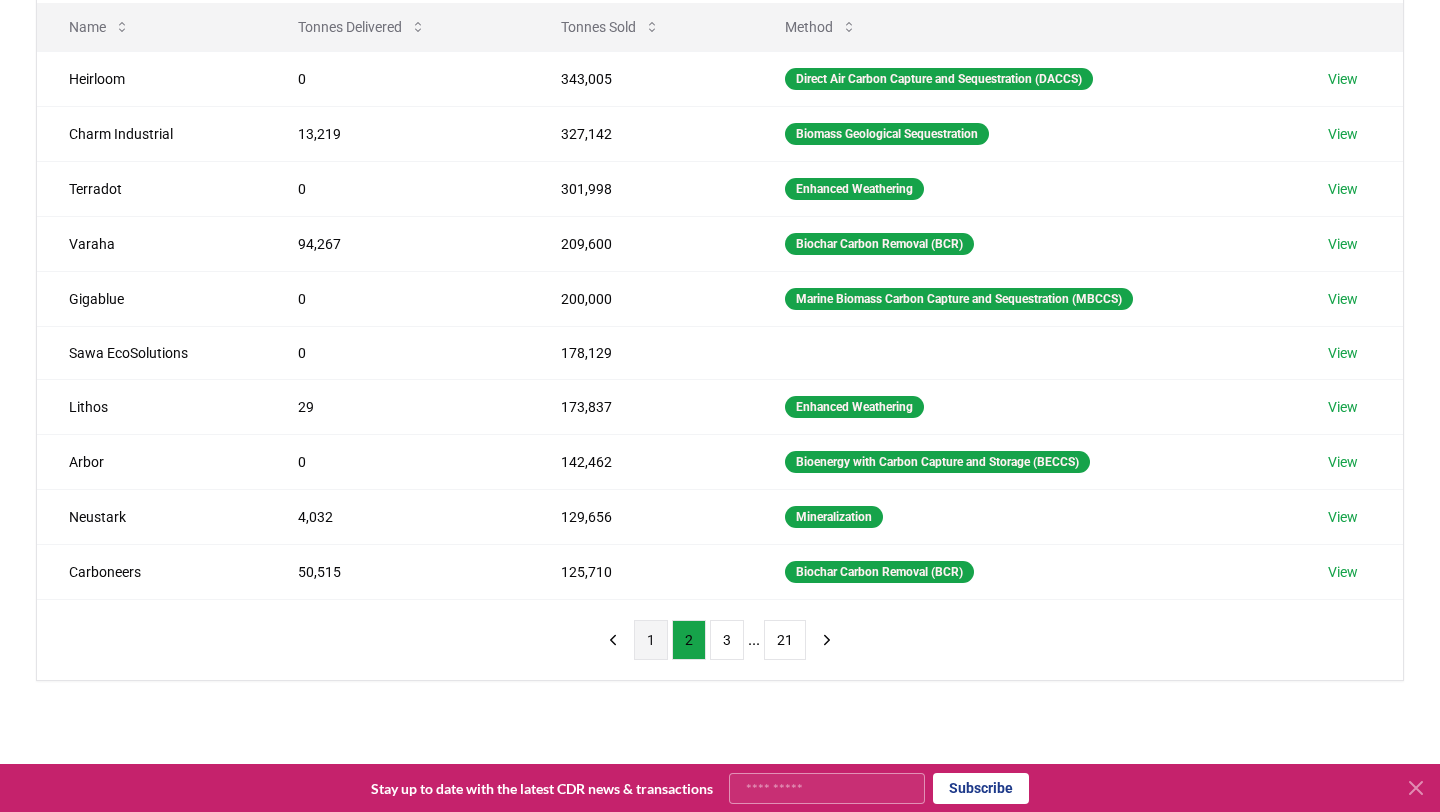 click on "1" at bounding box center (651, 640) 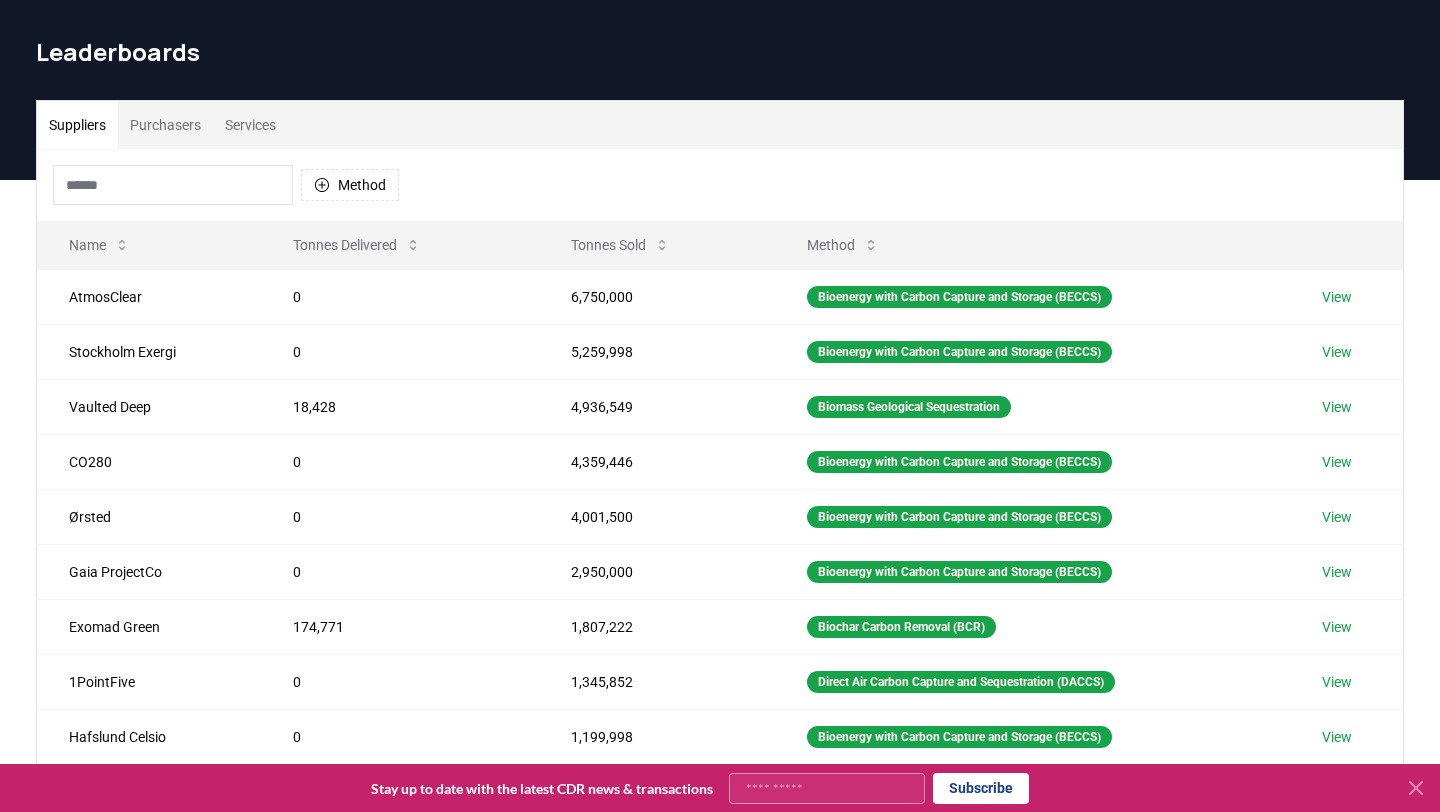 scroll, scrollTop: 0, scrollLeft: 0, axis: both 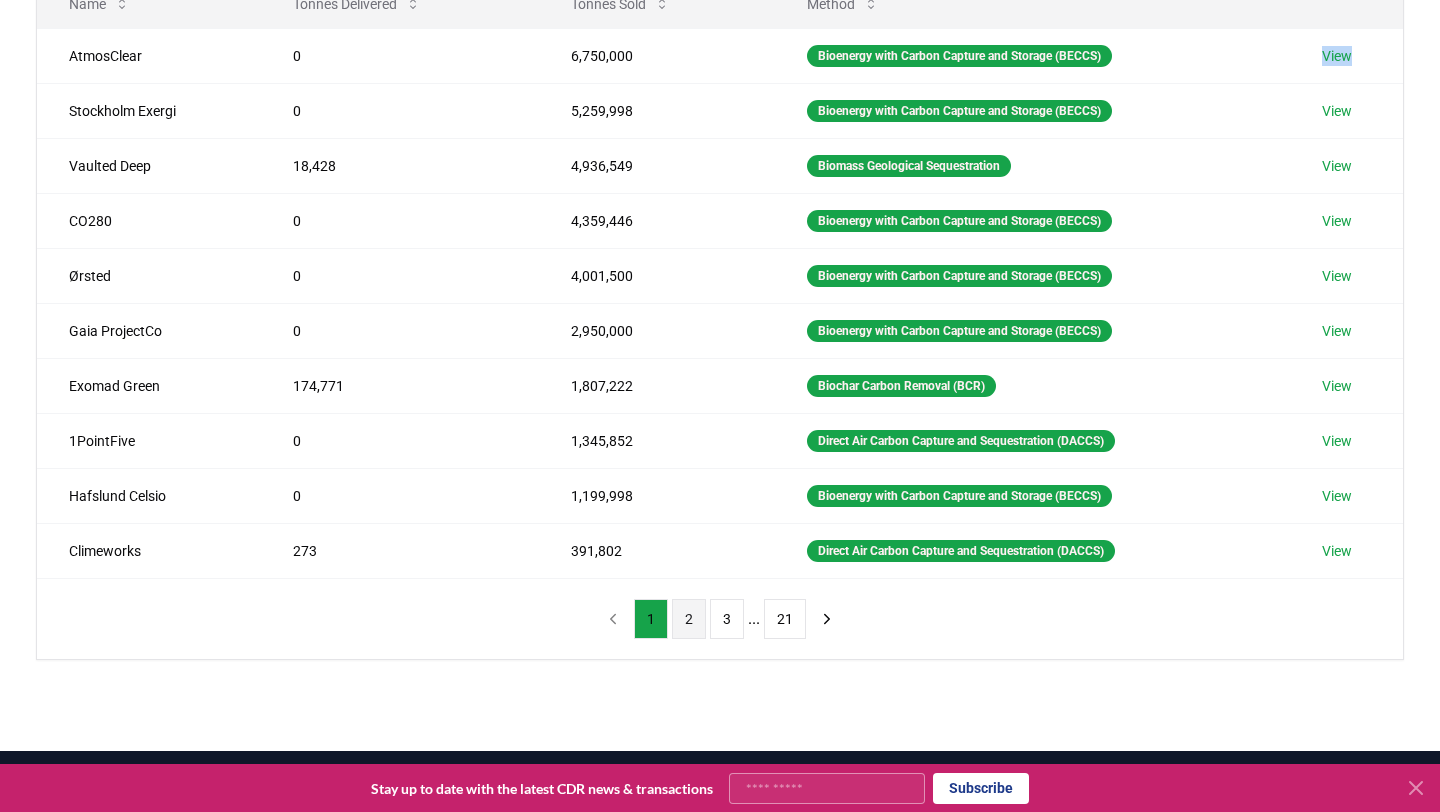 click on "2" at bounding box center [689, 619] 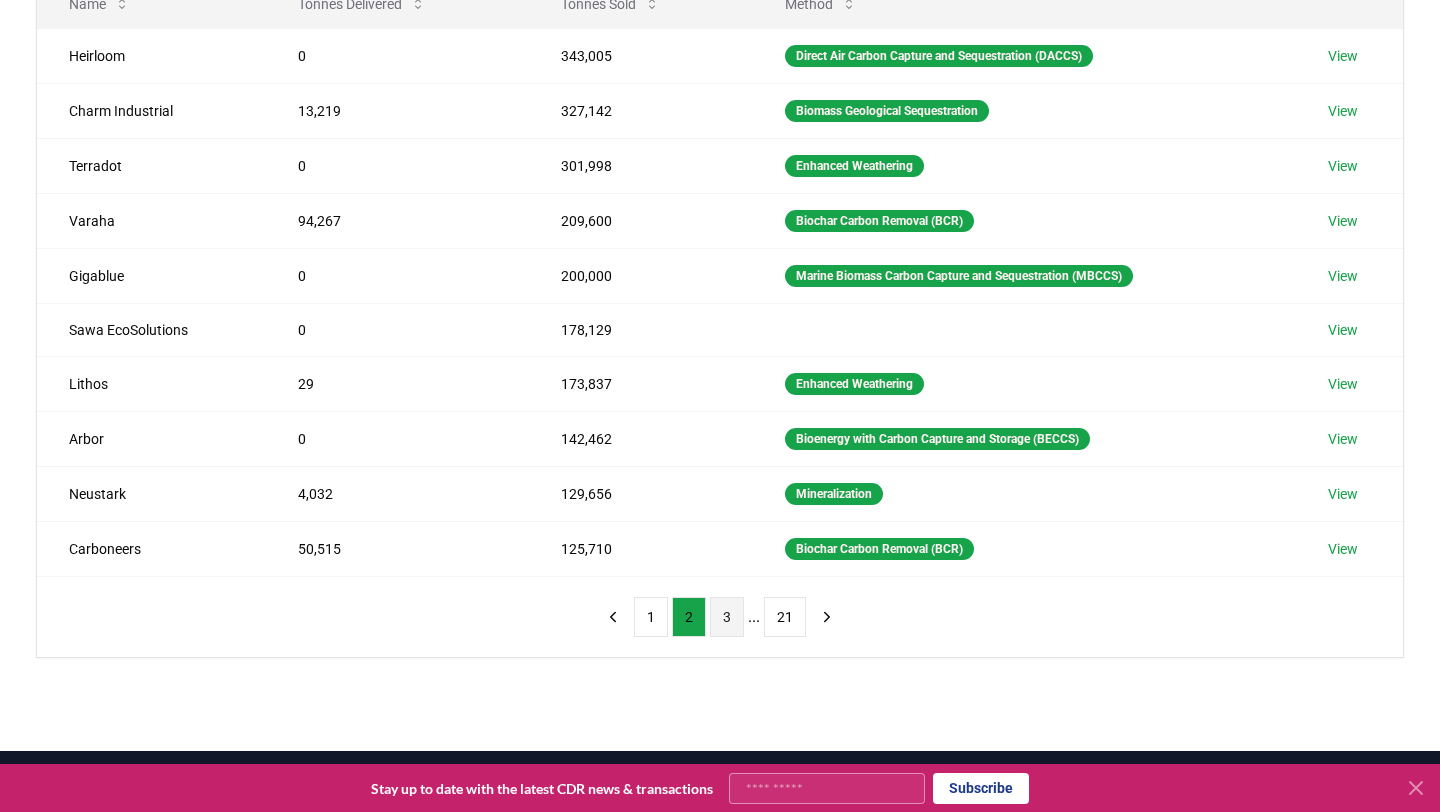 click on "3" at bounding box center (727, 617) 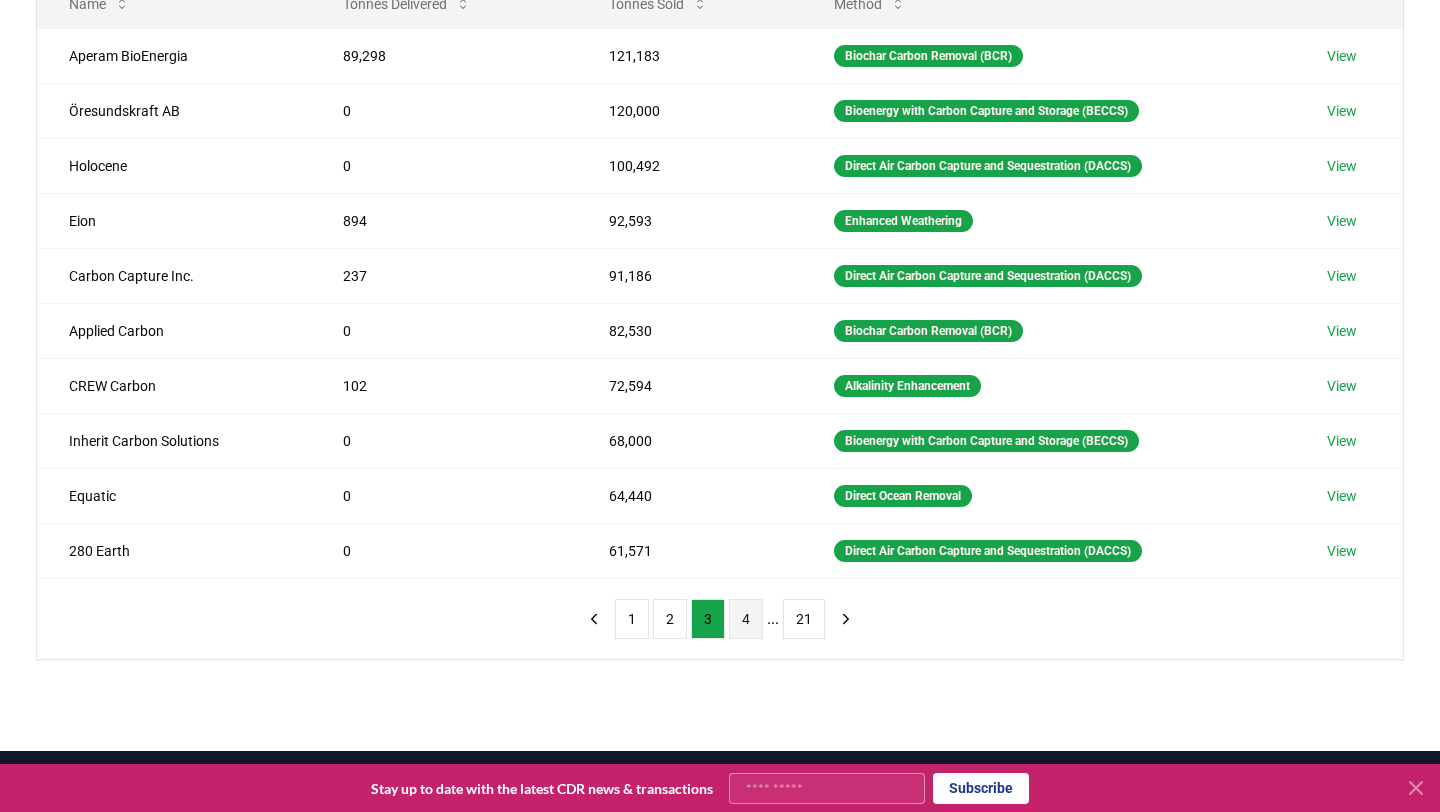 click on "4" at bounding box center (746, 619) 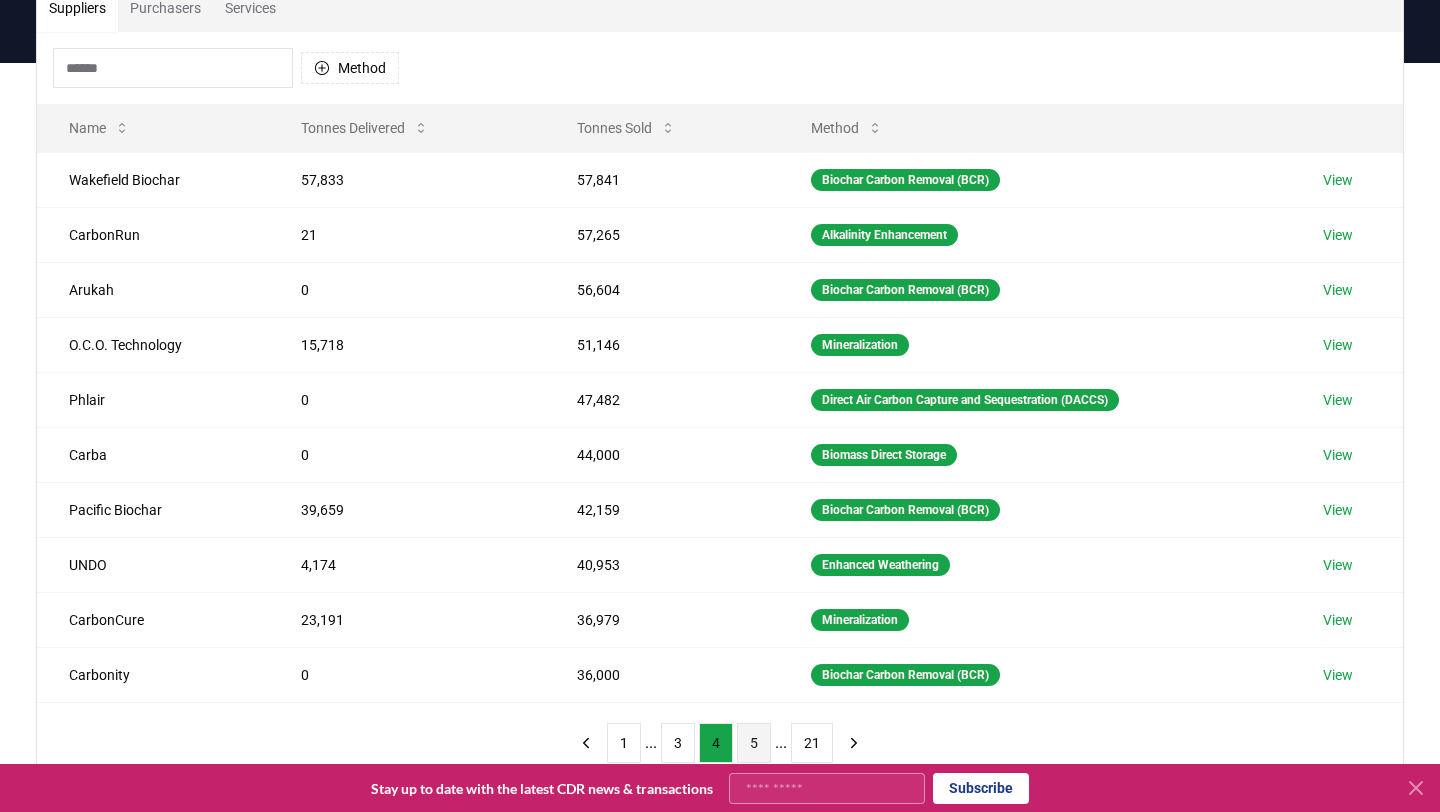 scroll, scrollTop: 0, scrollLeft: 0, axis: both 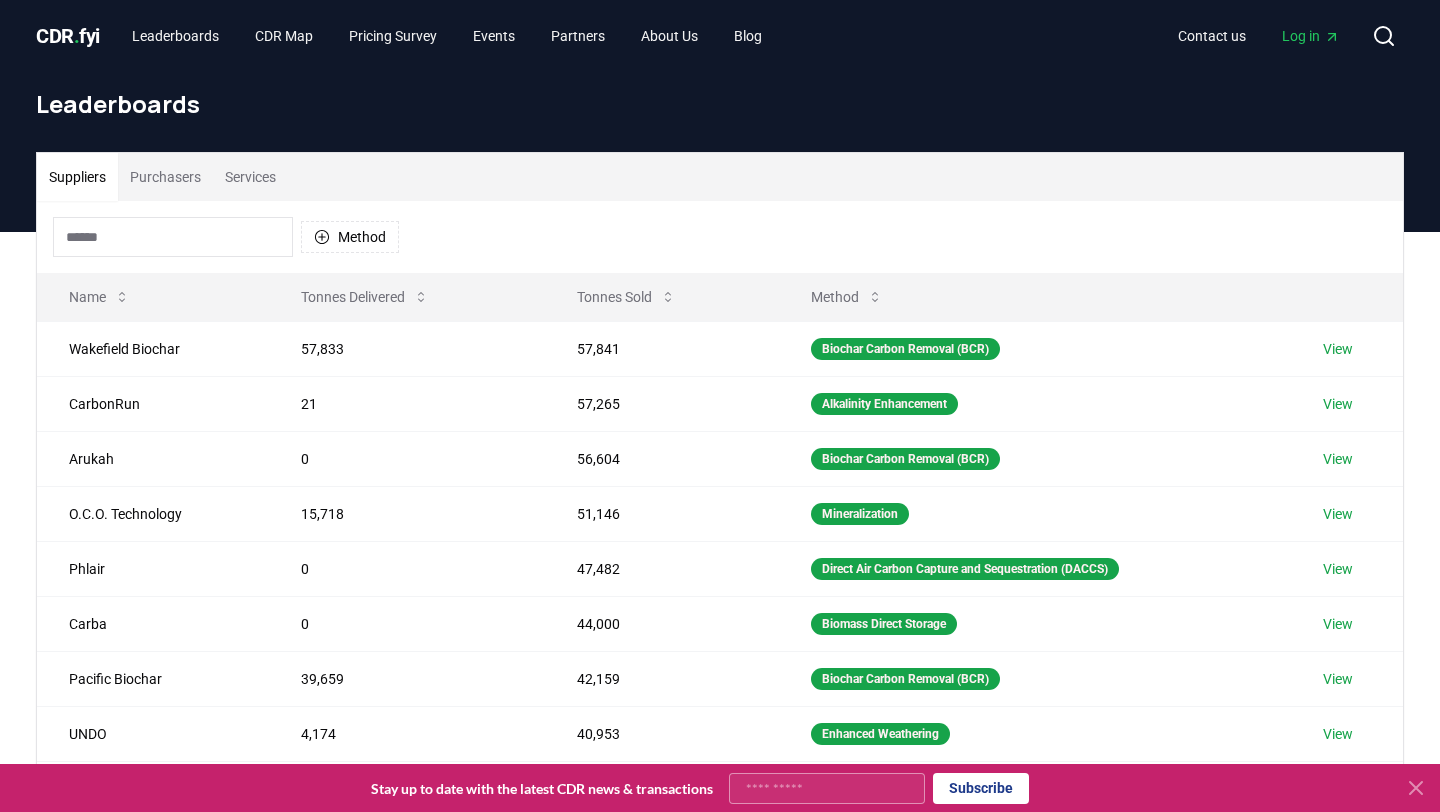 click on "Purchasers" at bounding box center [165, 177] 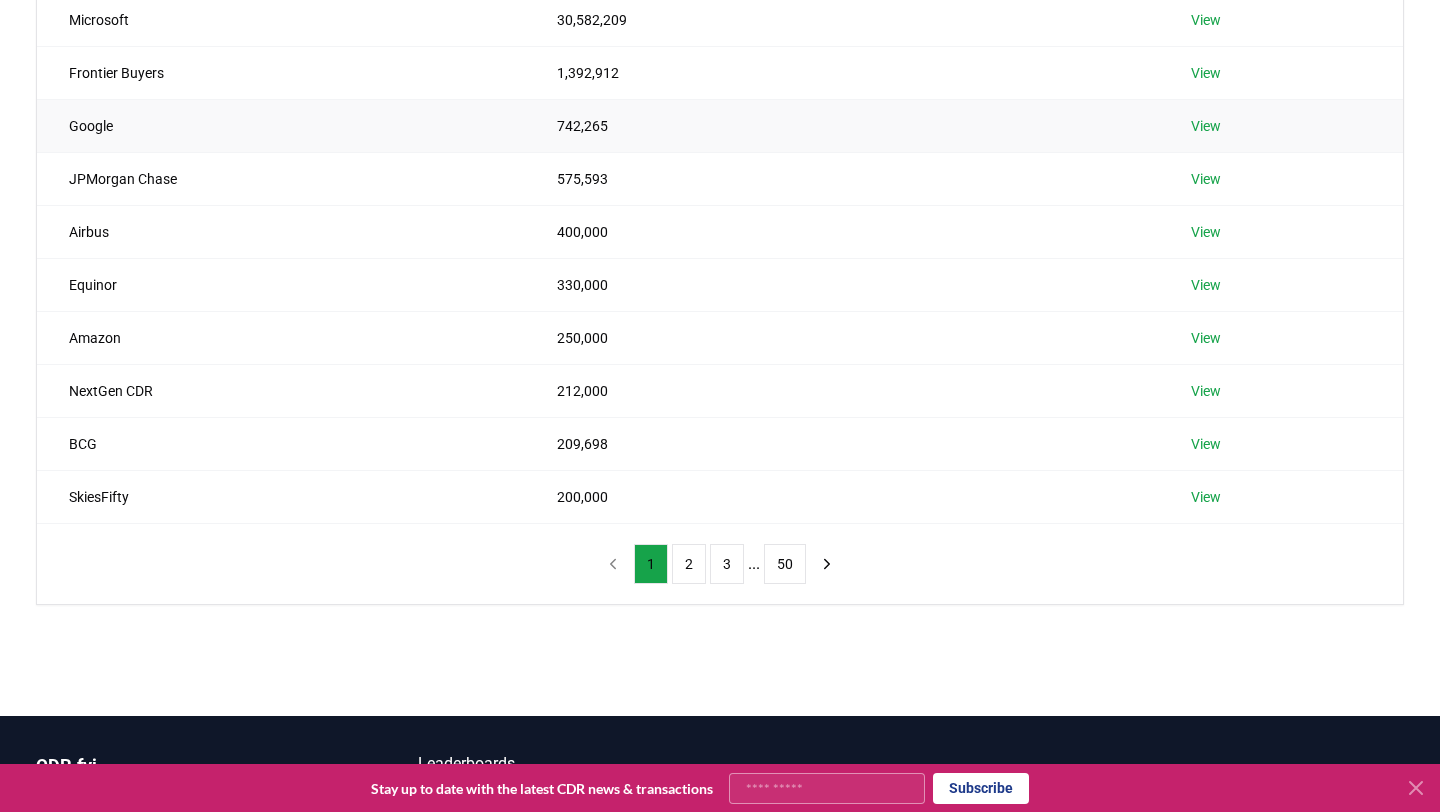 scroll, scrollTop: 330, scrollLeft: 0, axis: vertical 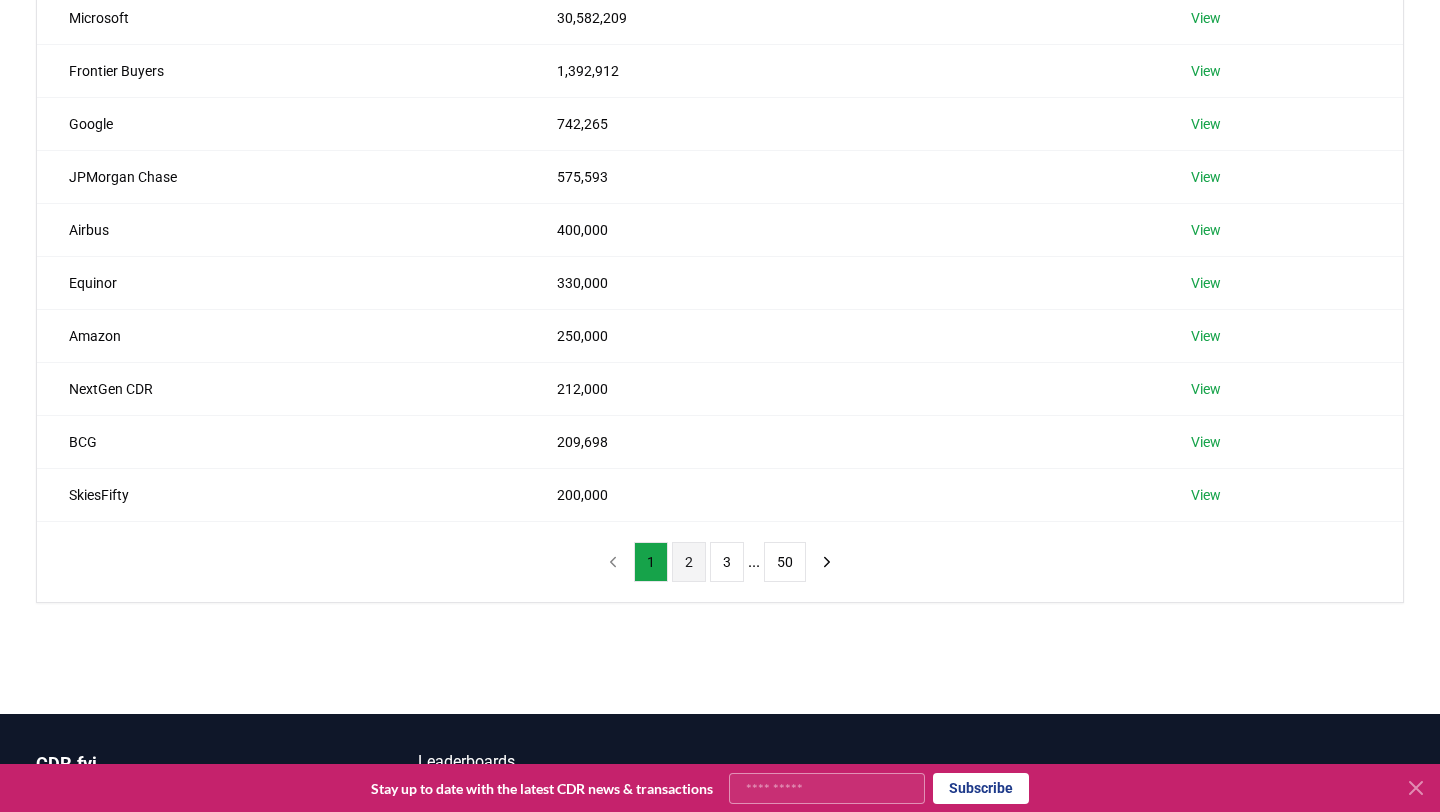 click on "2" at bounding box center (689, 562) 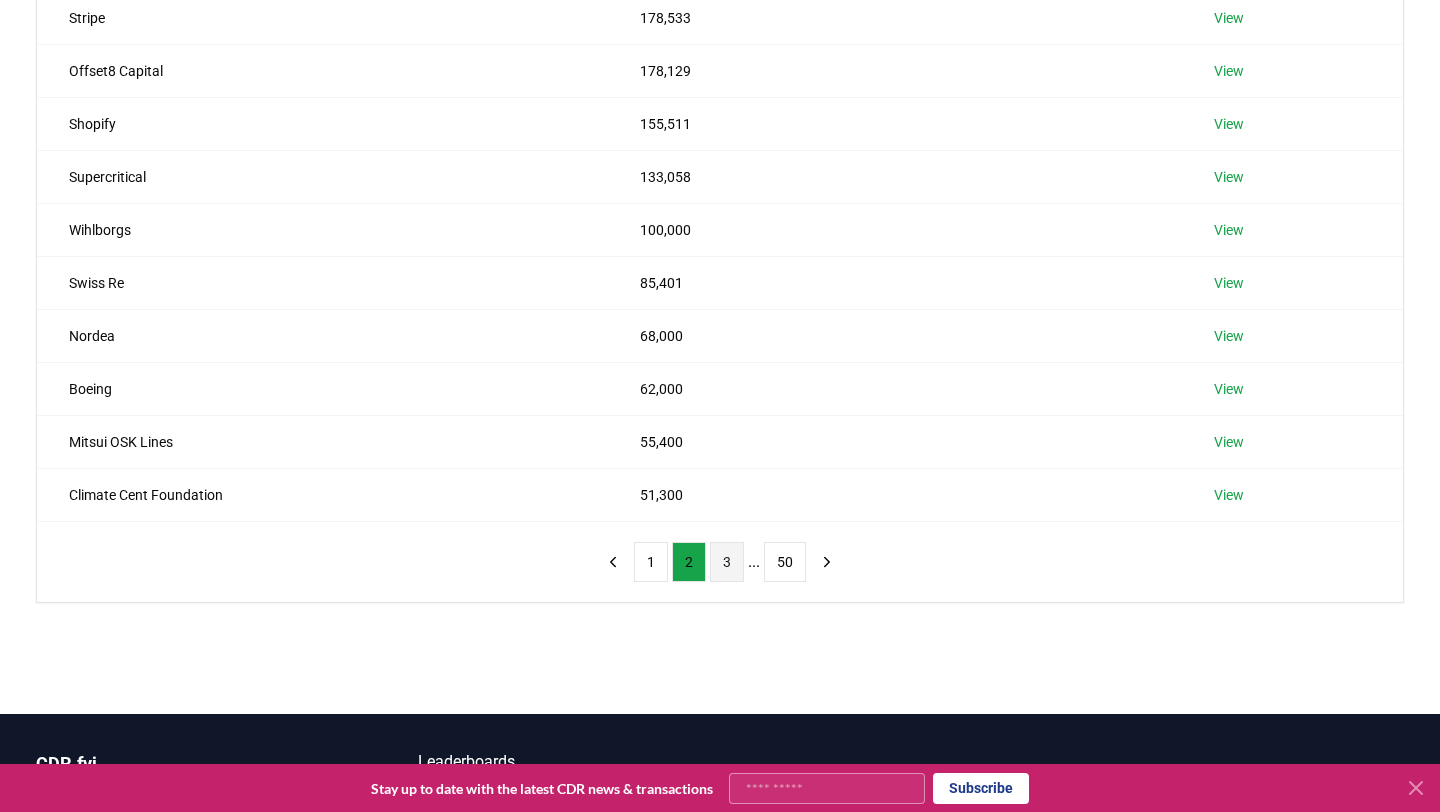 click on "3" at bounding box center [727, 562] 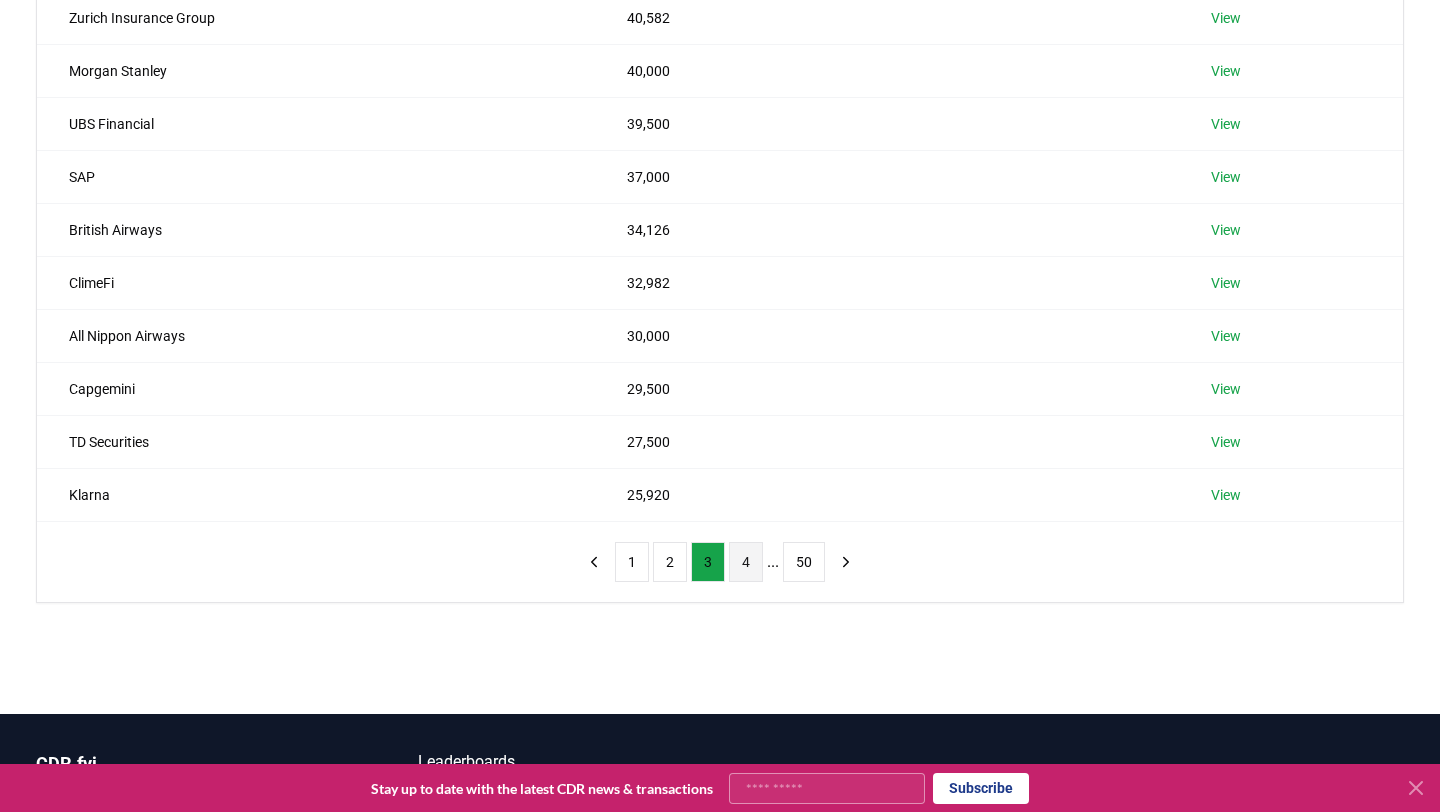 click on "4" at bounding box center (746, 562) 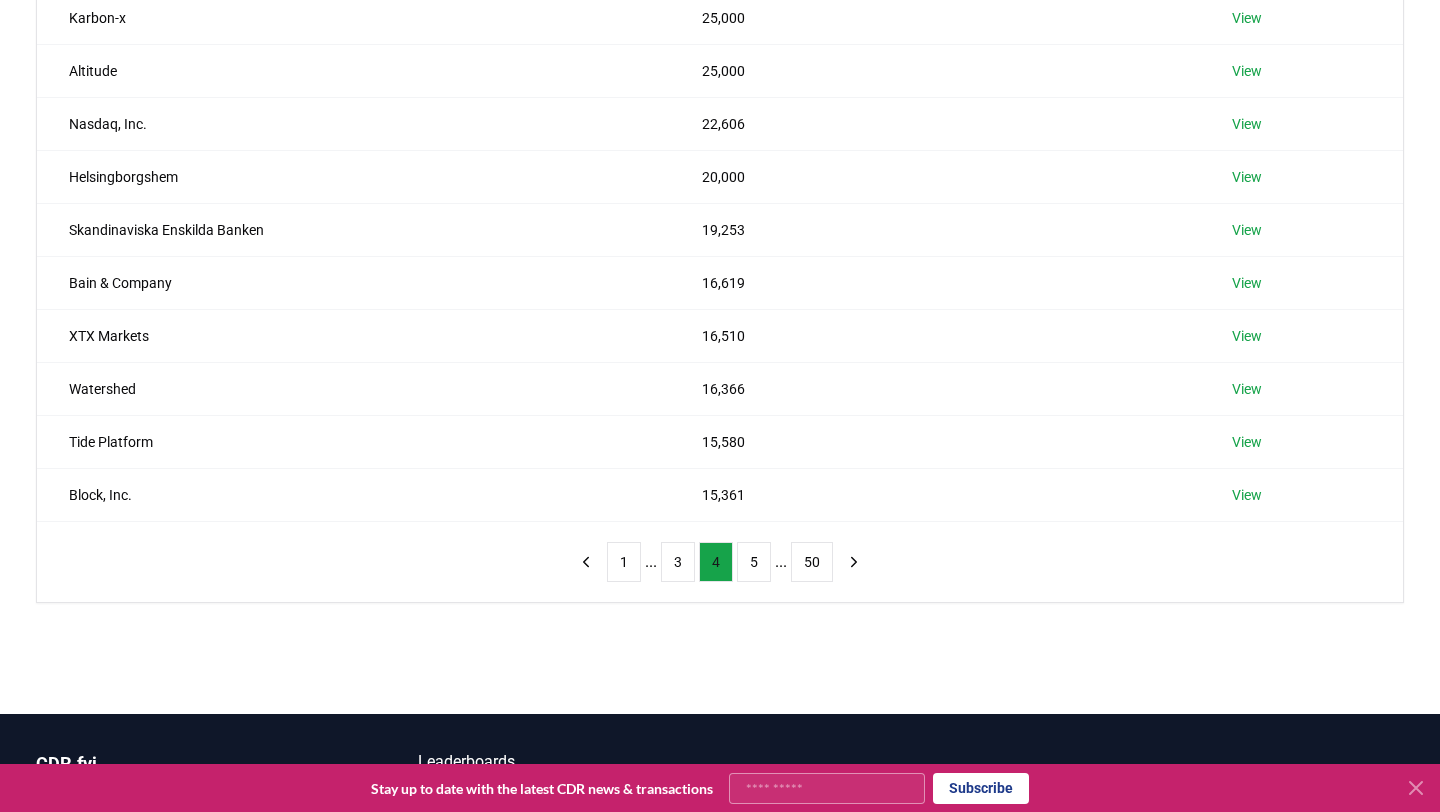 click on "5" at bounding box center (754, 562) 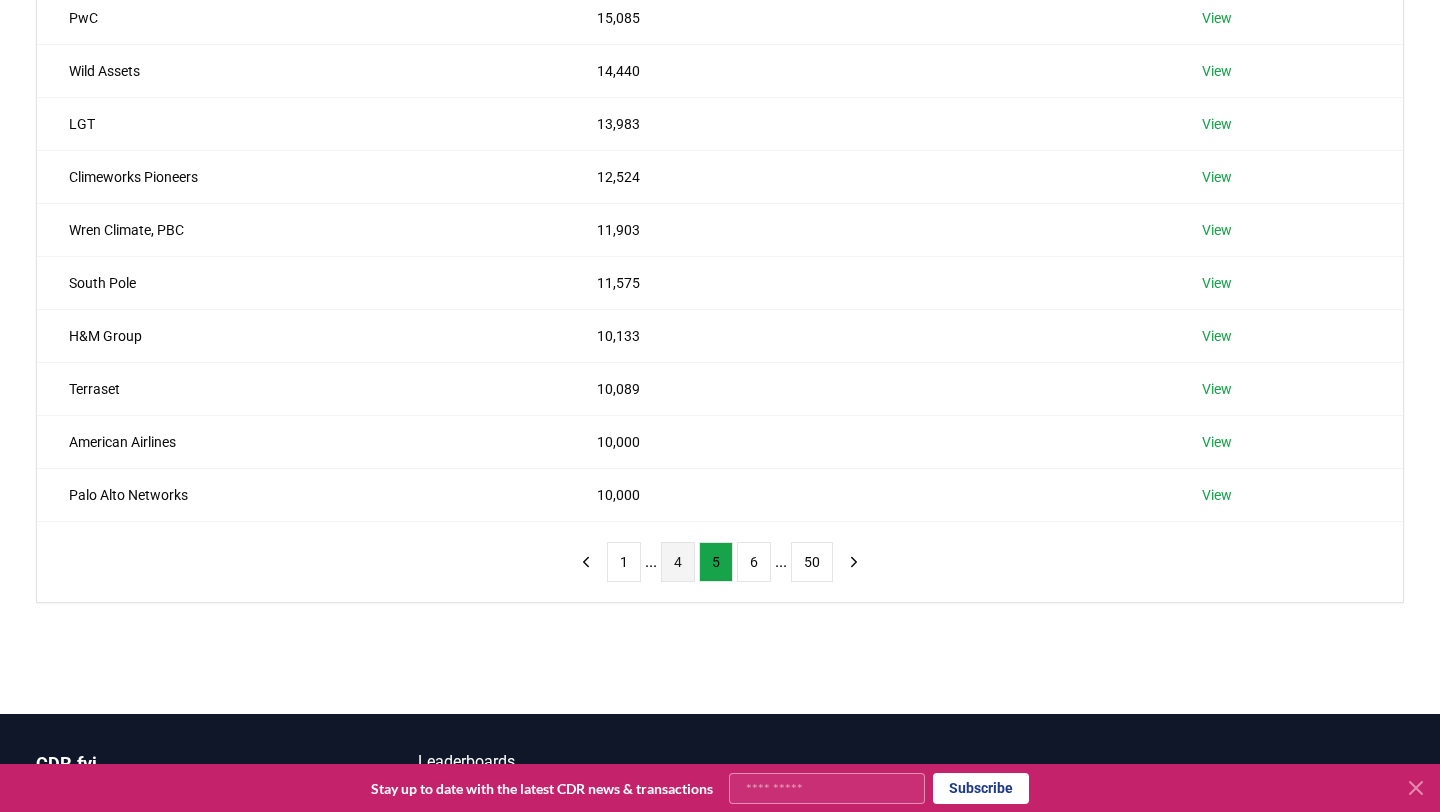 click on "6" at bounding box center [754, 562] 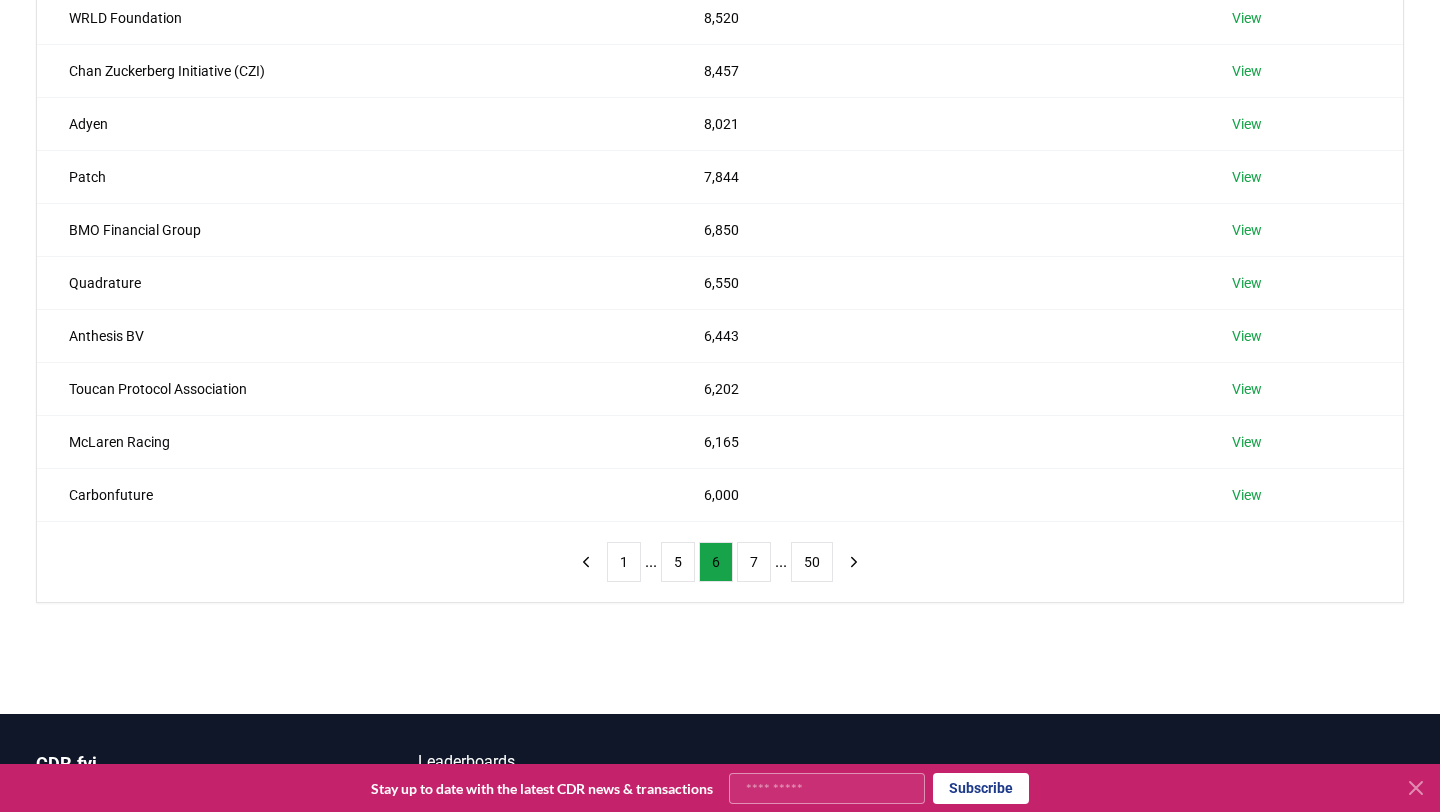 click on "7" at bounding box center (754, 562) 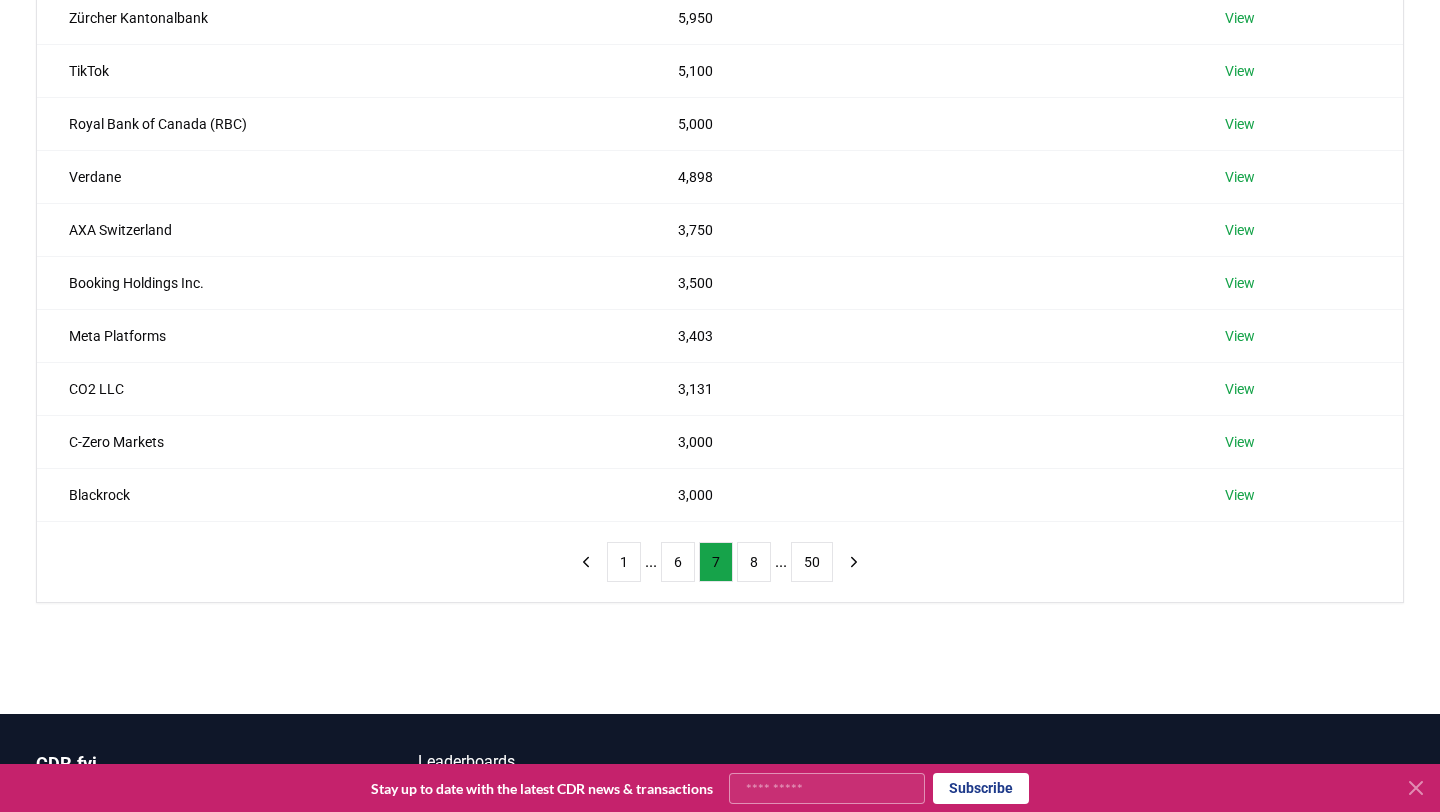 click on "8" at bounding box center [754, 562] 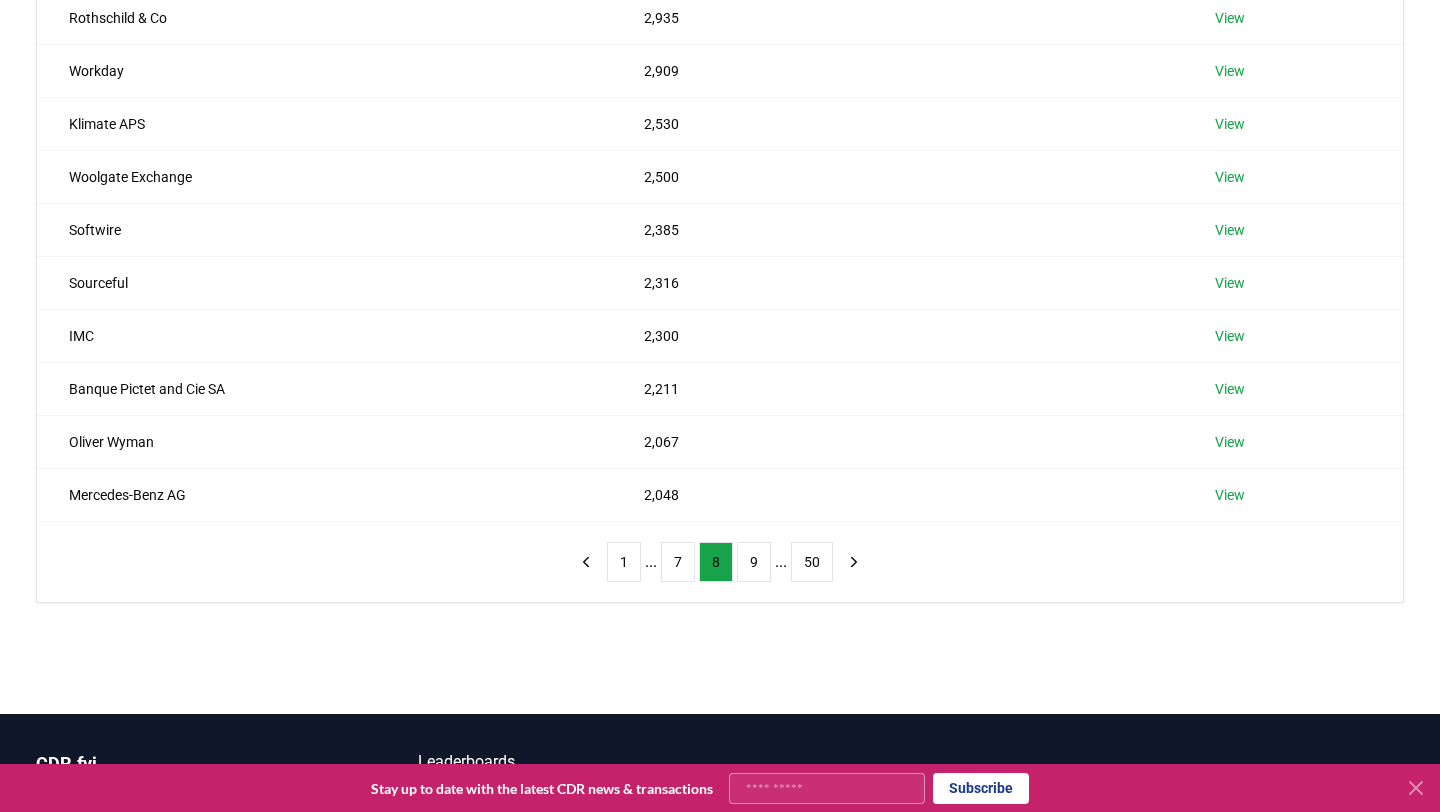click on "9" at bounding box center (754, 562) 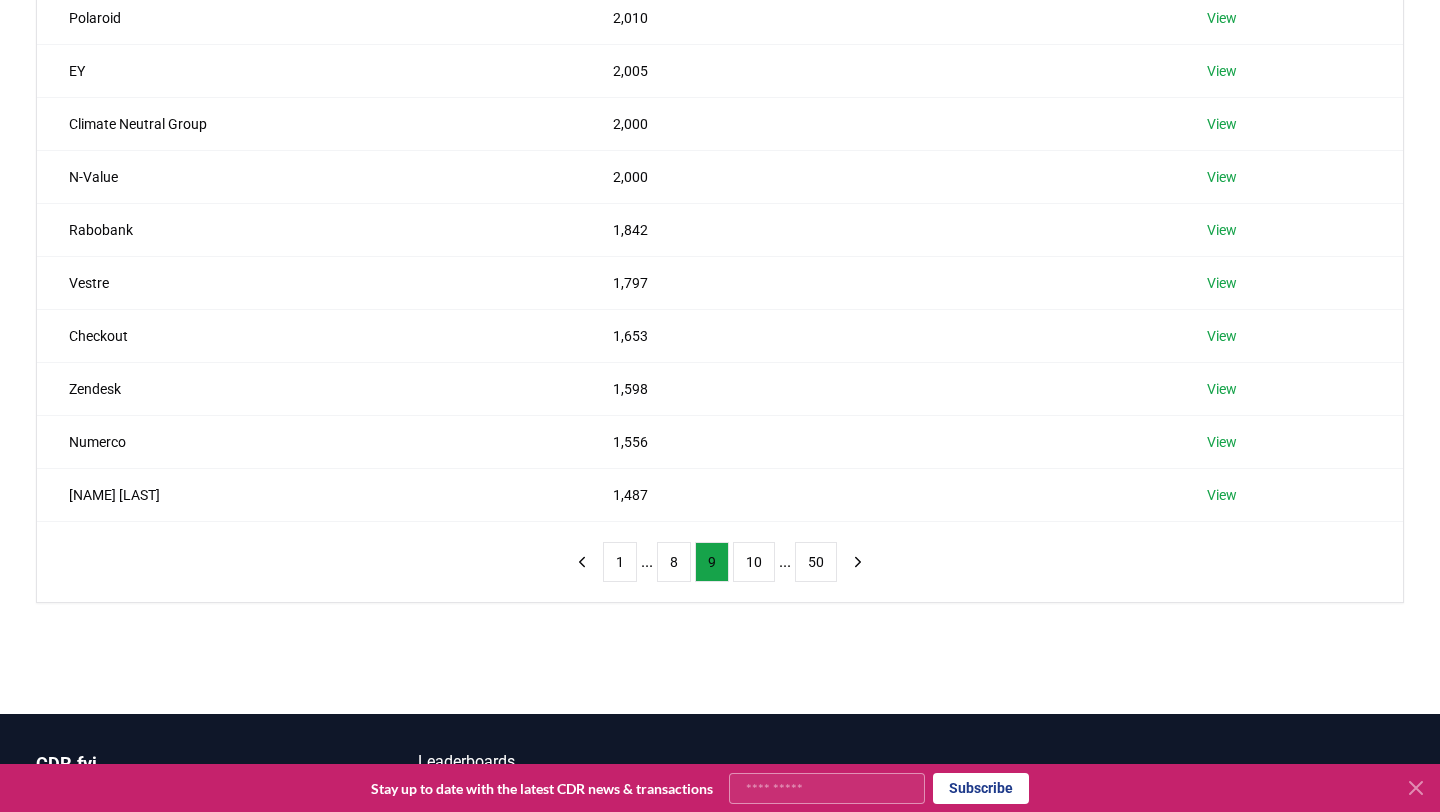 click on "10" at bounding box center [754, 562] 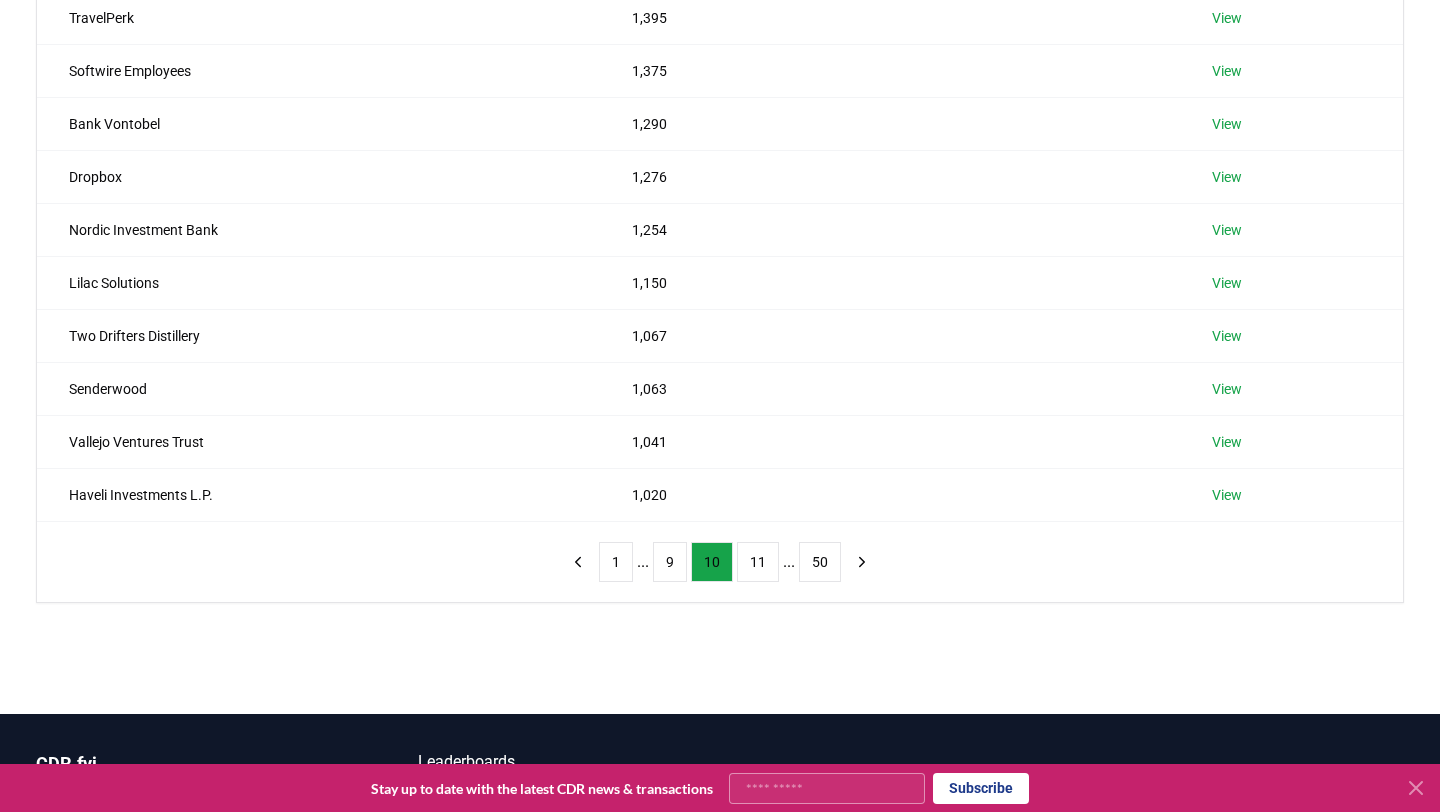 click on "1 ... 9 10 11 ... 50" at bounding box center [720, 562] 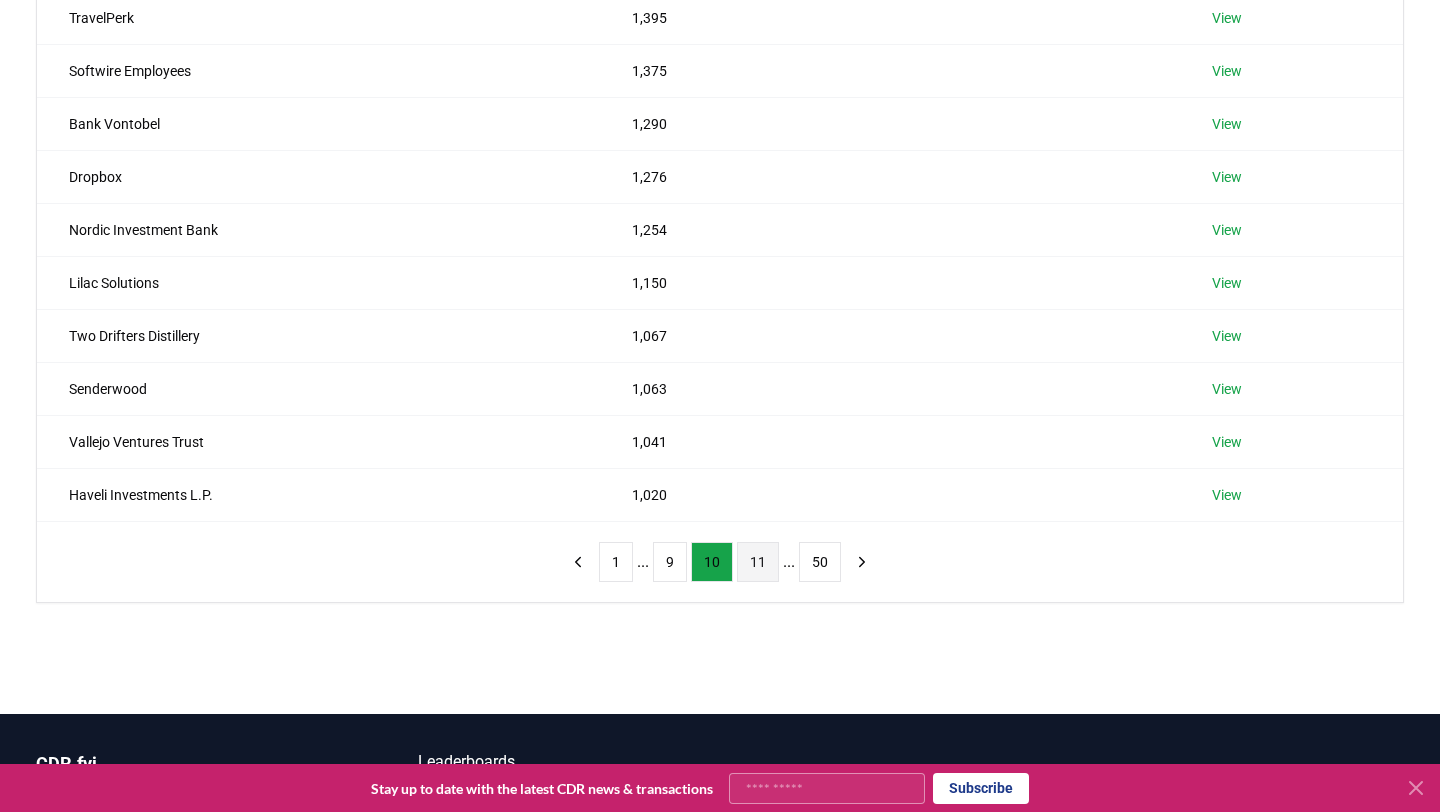 click on "11" at bounding box center [758, 562] 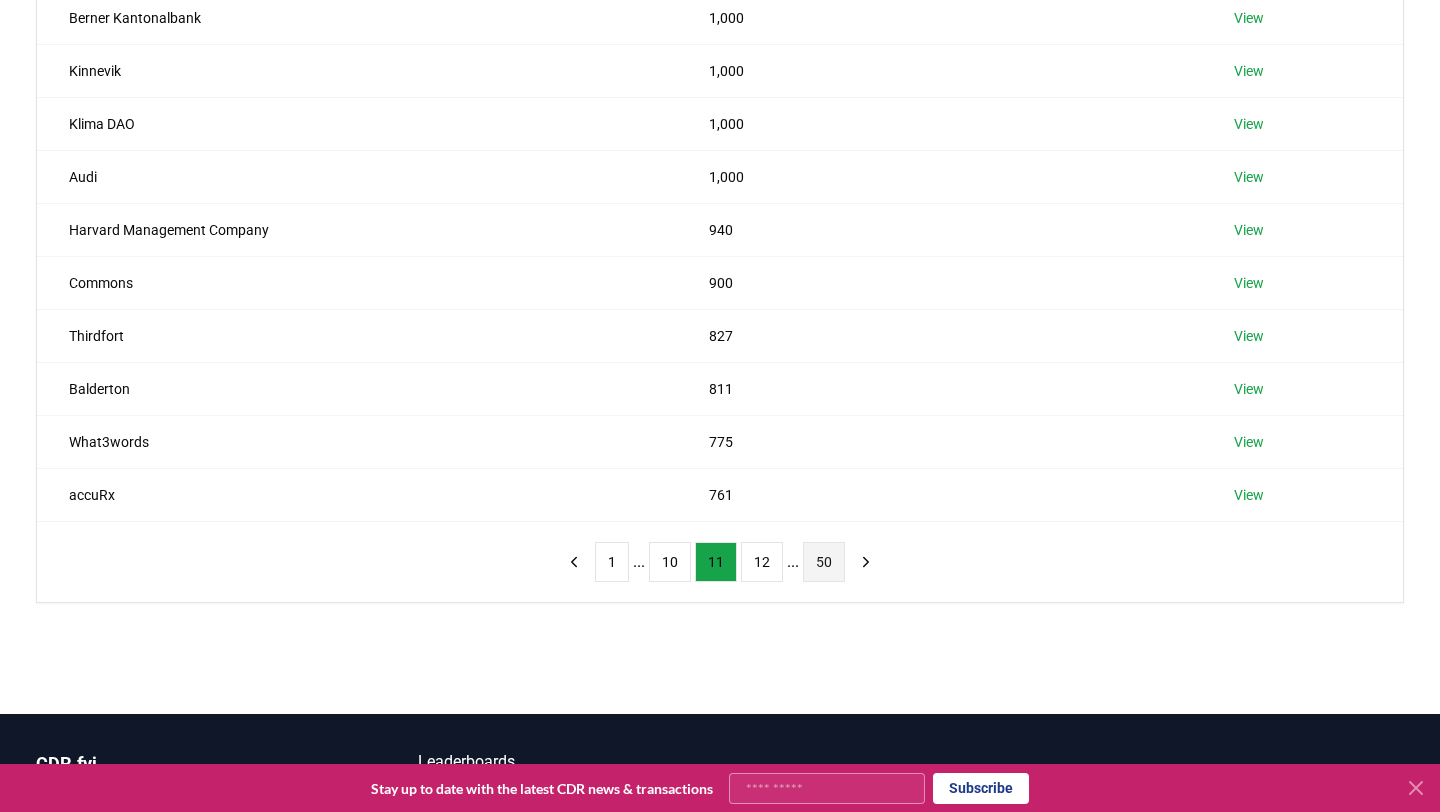 click on "50" at bounding box center (824, 562) 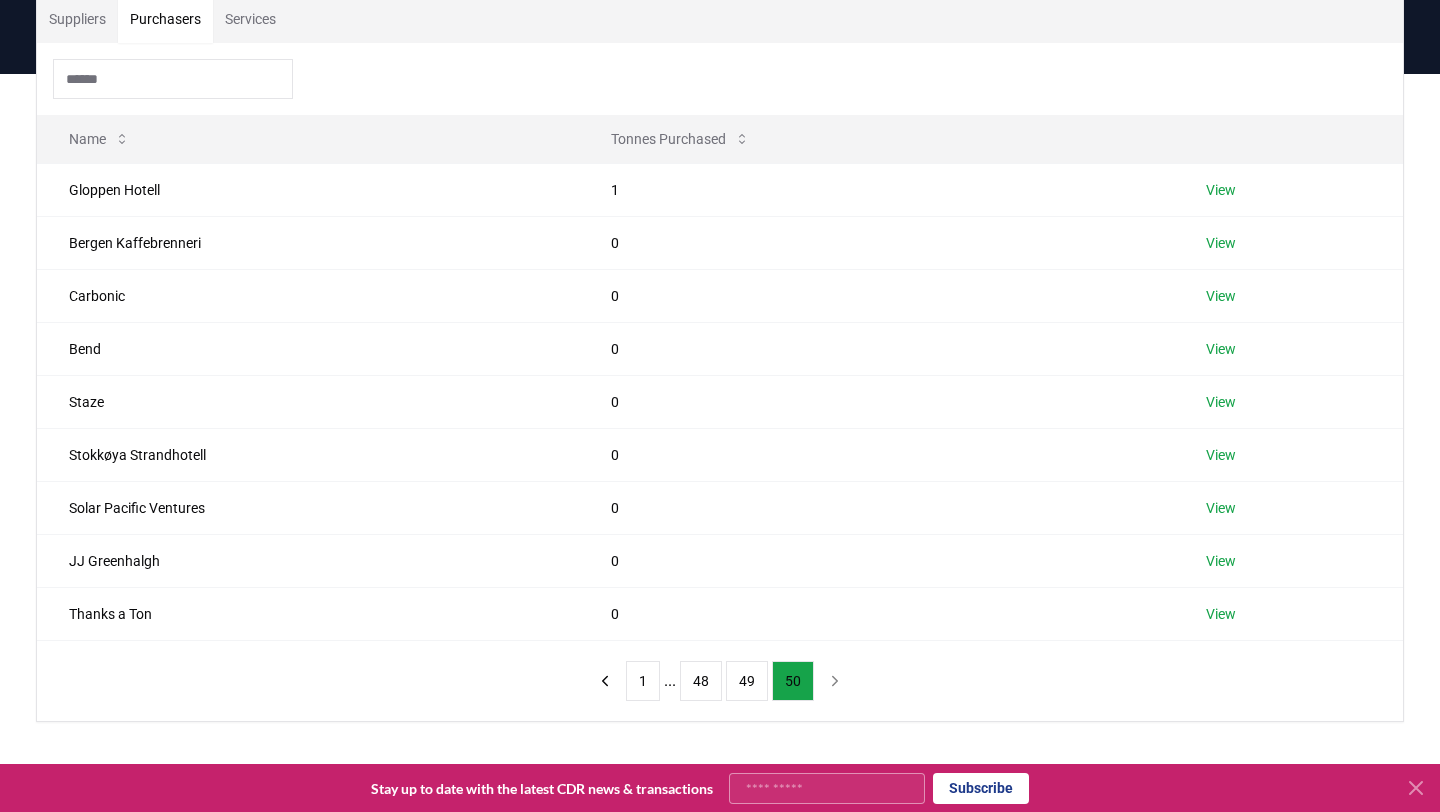 scroll, scrollTop: 0, scrollLeft: 0, axis: both 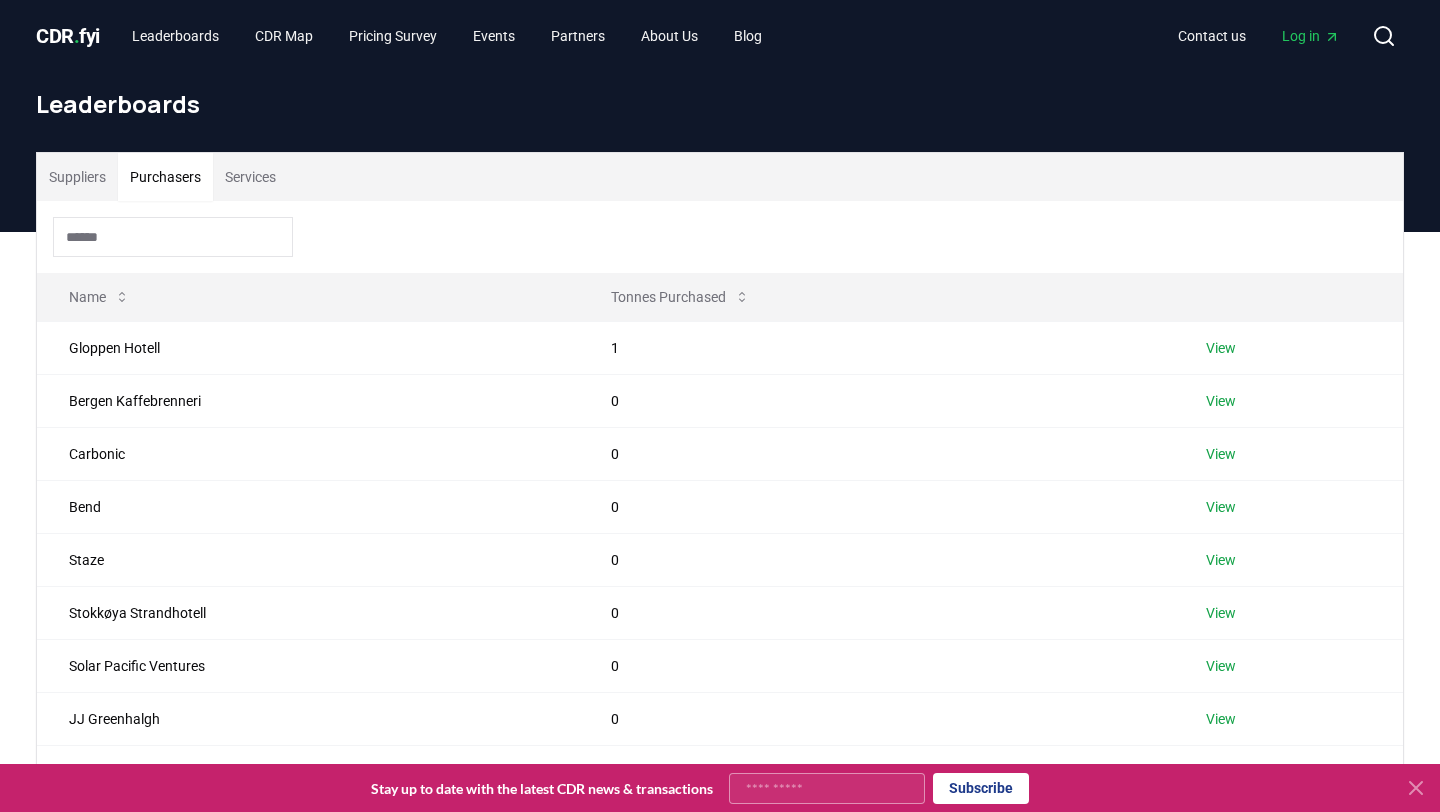 click on "Services" at bounding box center [250, 177] 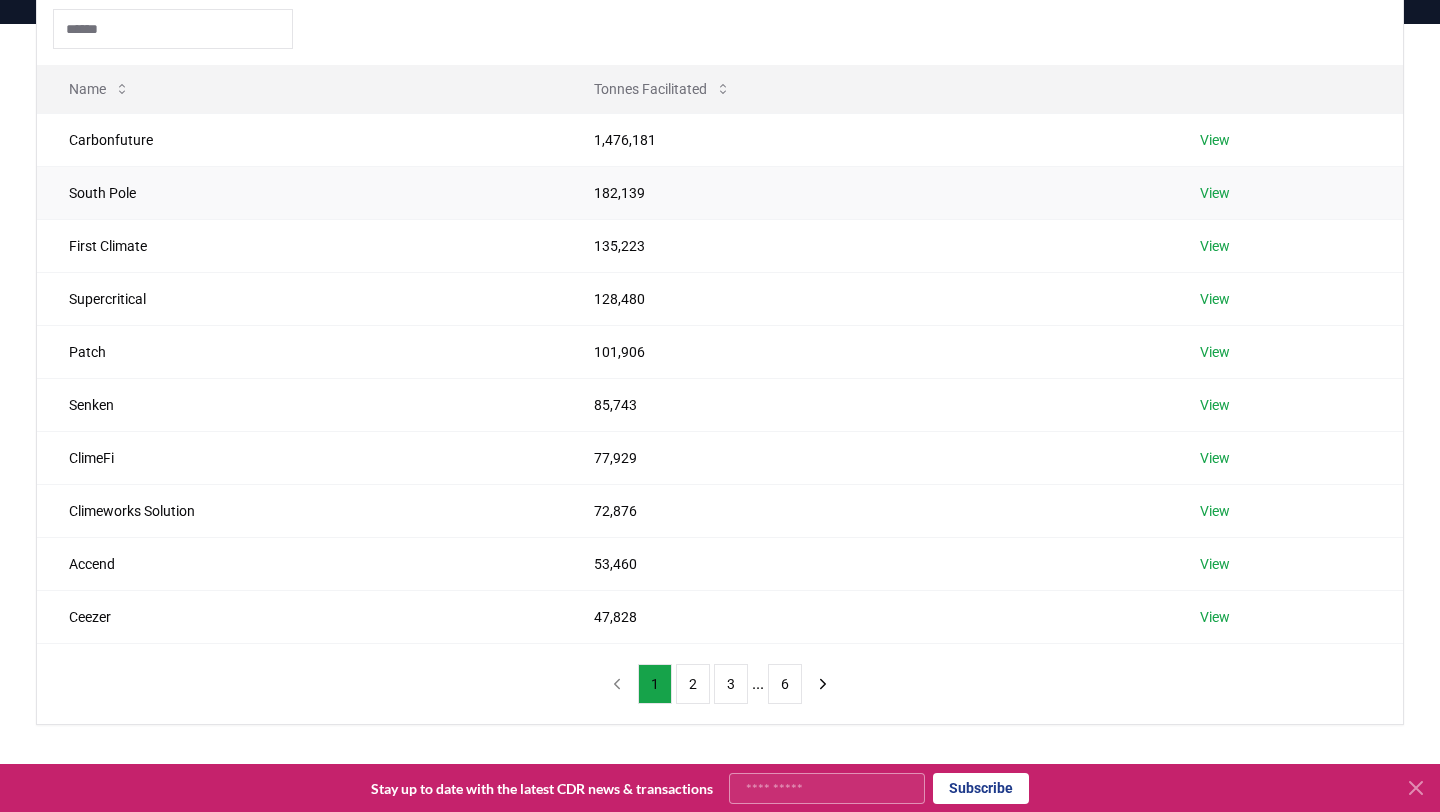 scroll, scrollTop: 216, scrollLeft: 0, axis: vertical 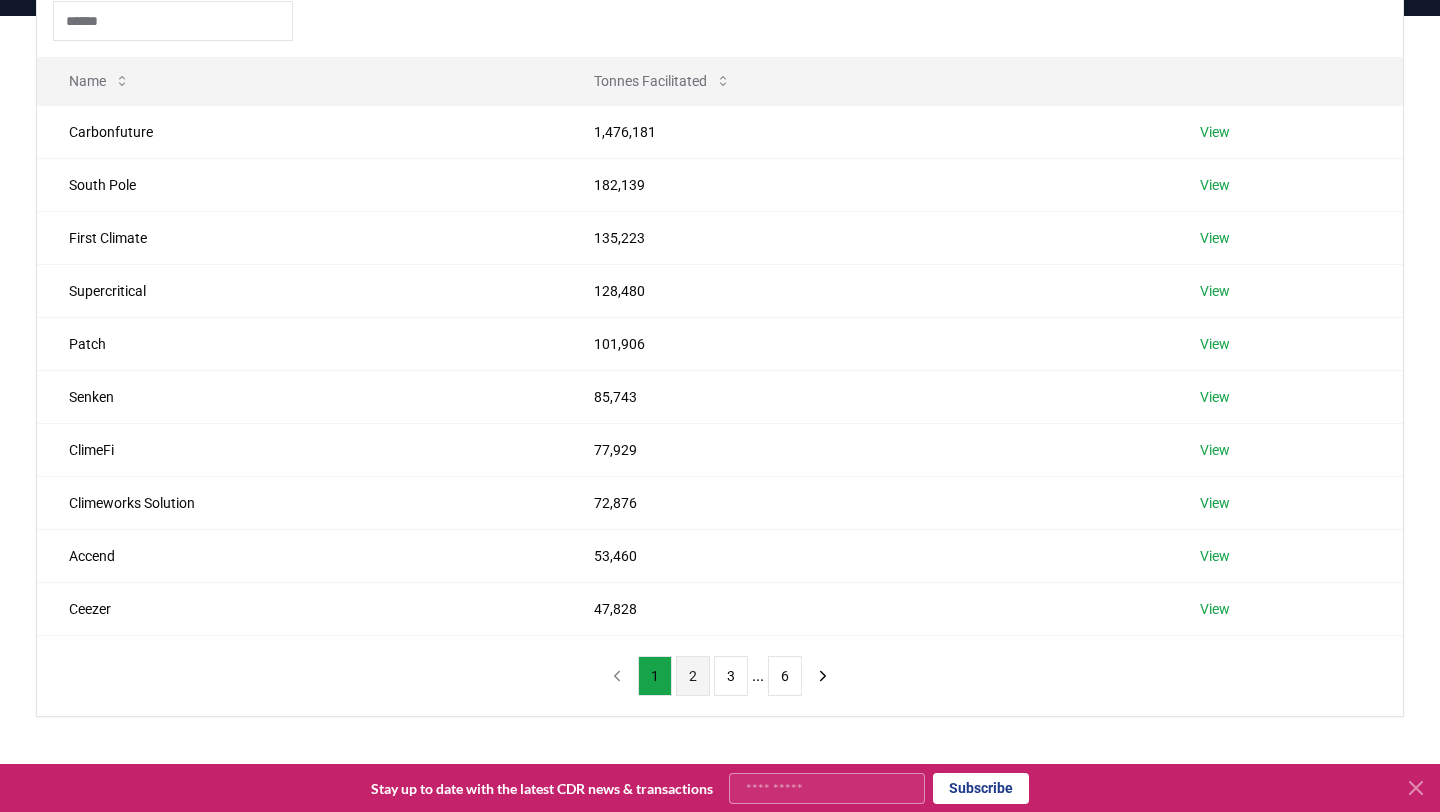 click on "2" at bounding box center (693, 676) 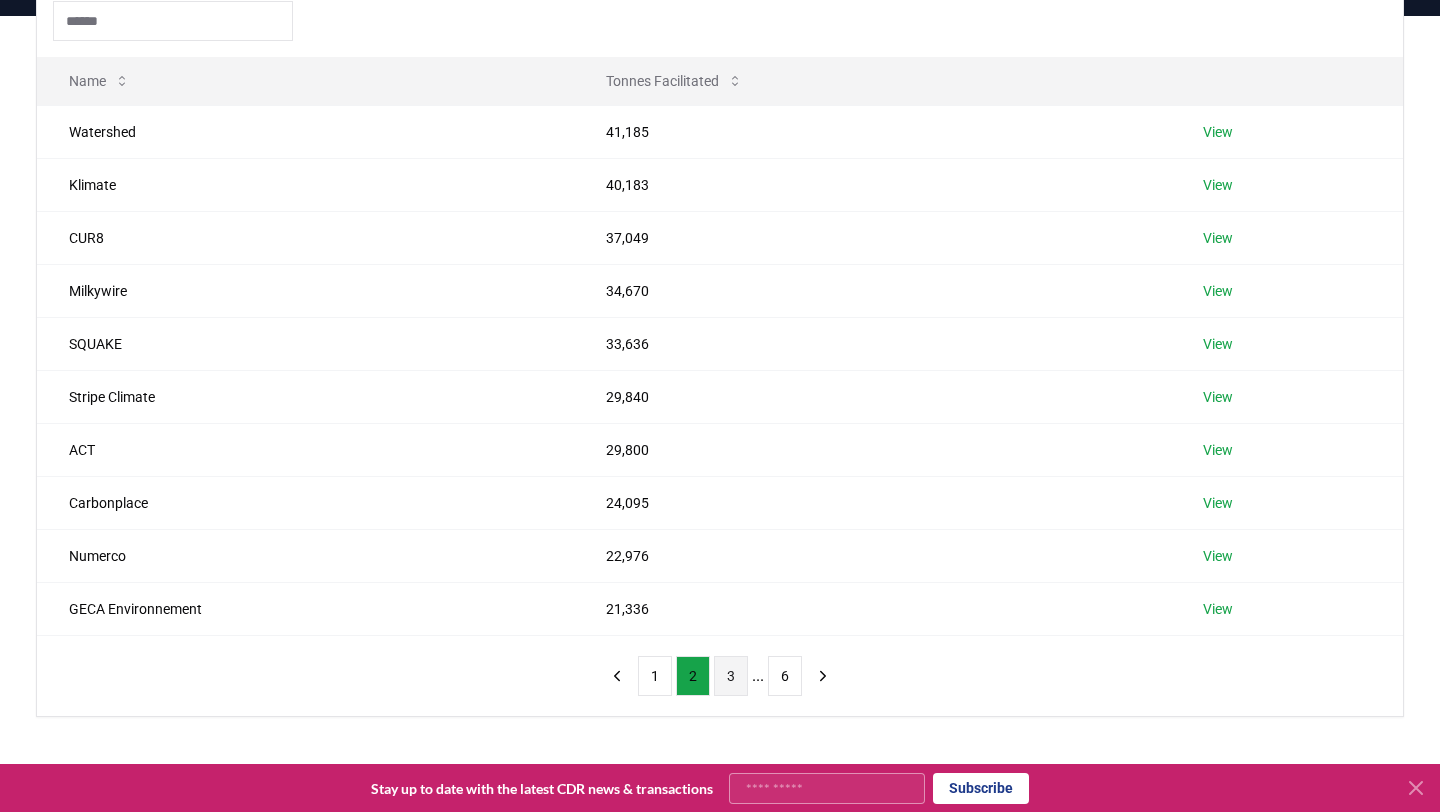 click on "3" at bounding box center [731, 676] 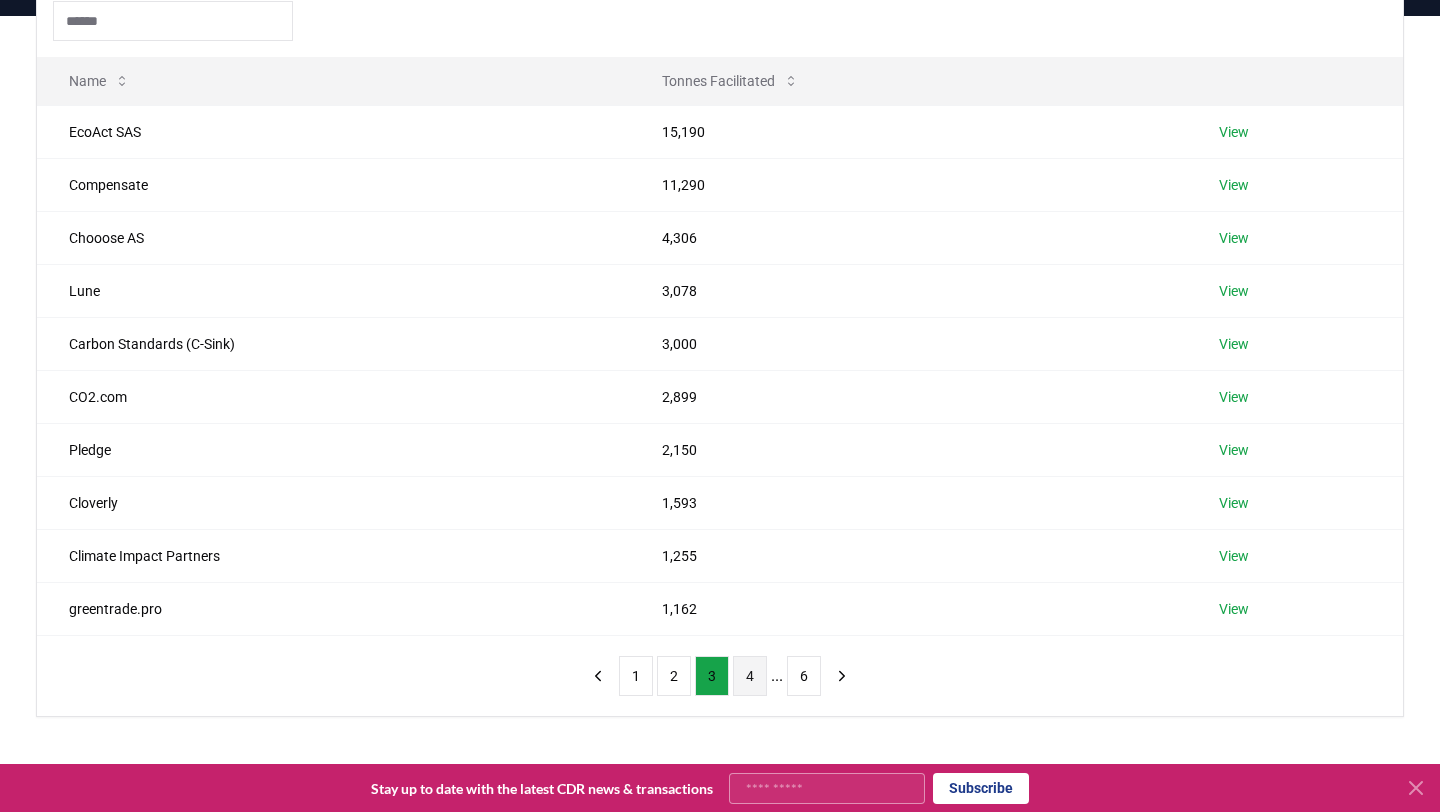 click on "4" at bounding box center (750, 676) 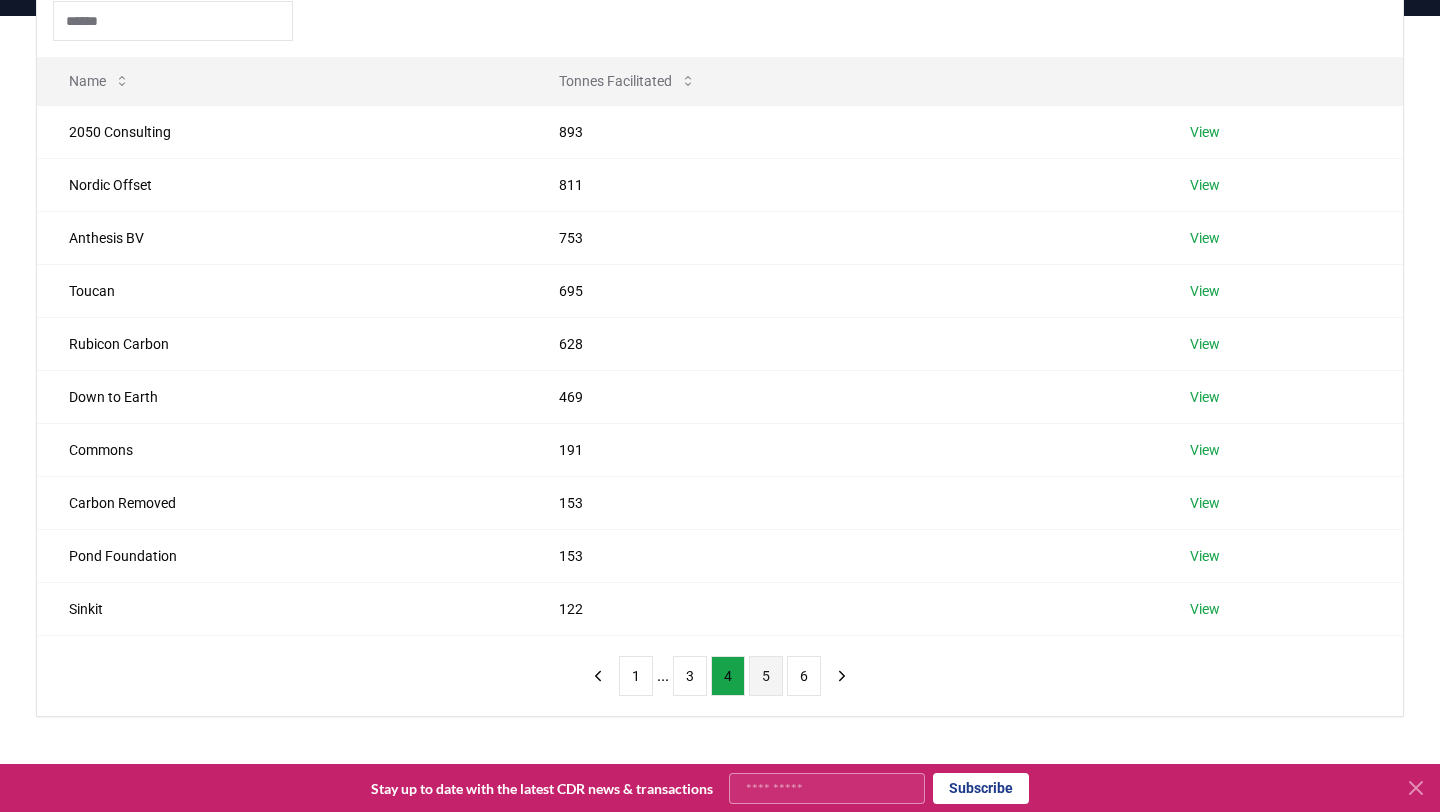 click on "5" at bounding box center (766, 676) 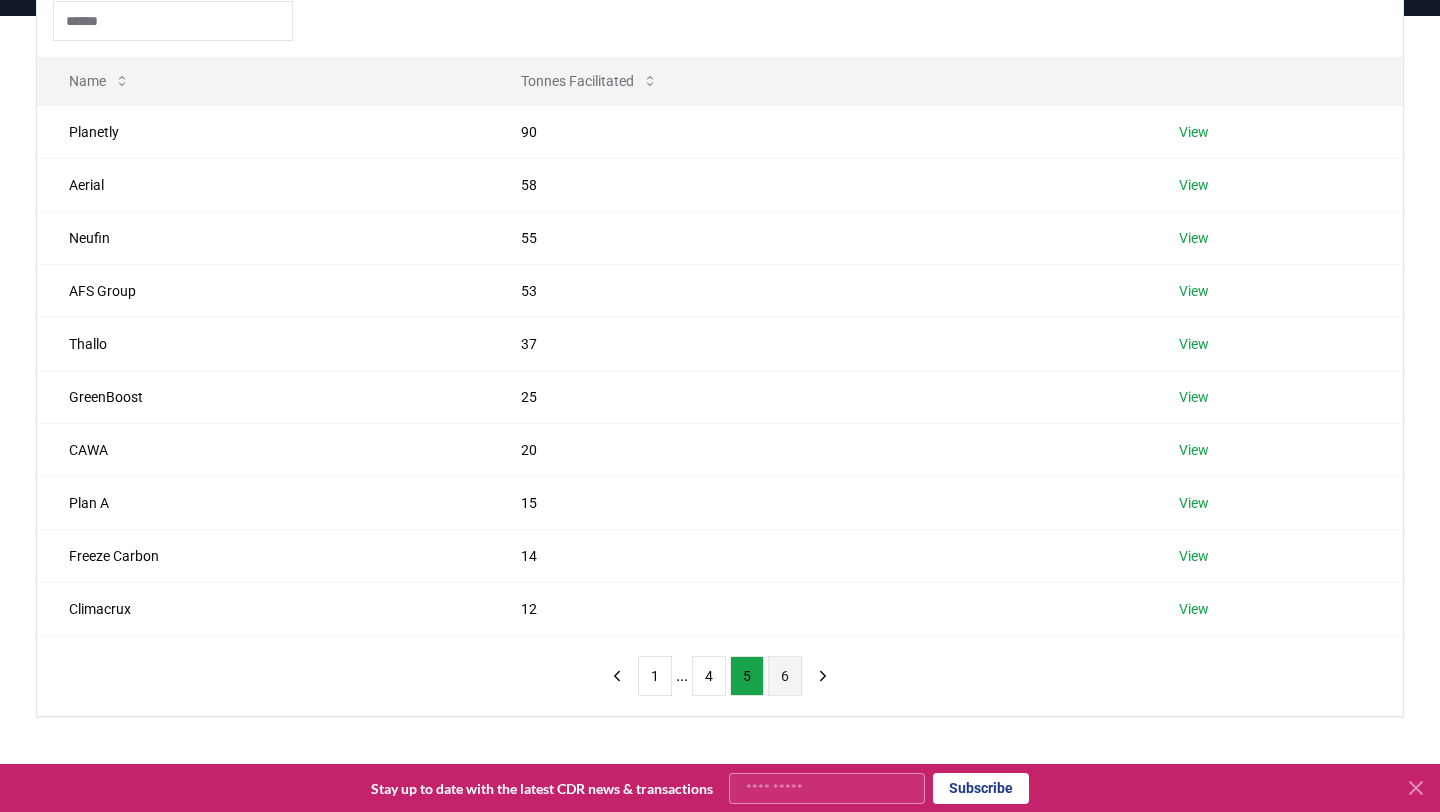click on "6" at bounding box center [785, 676] 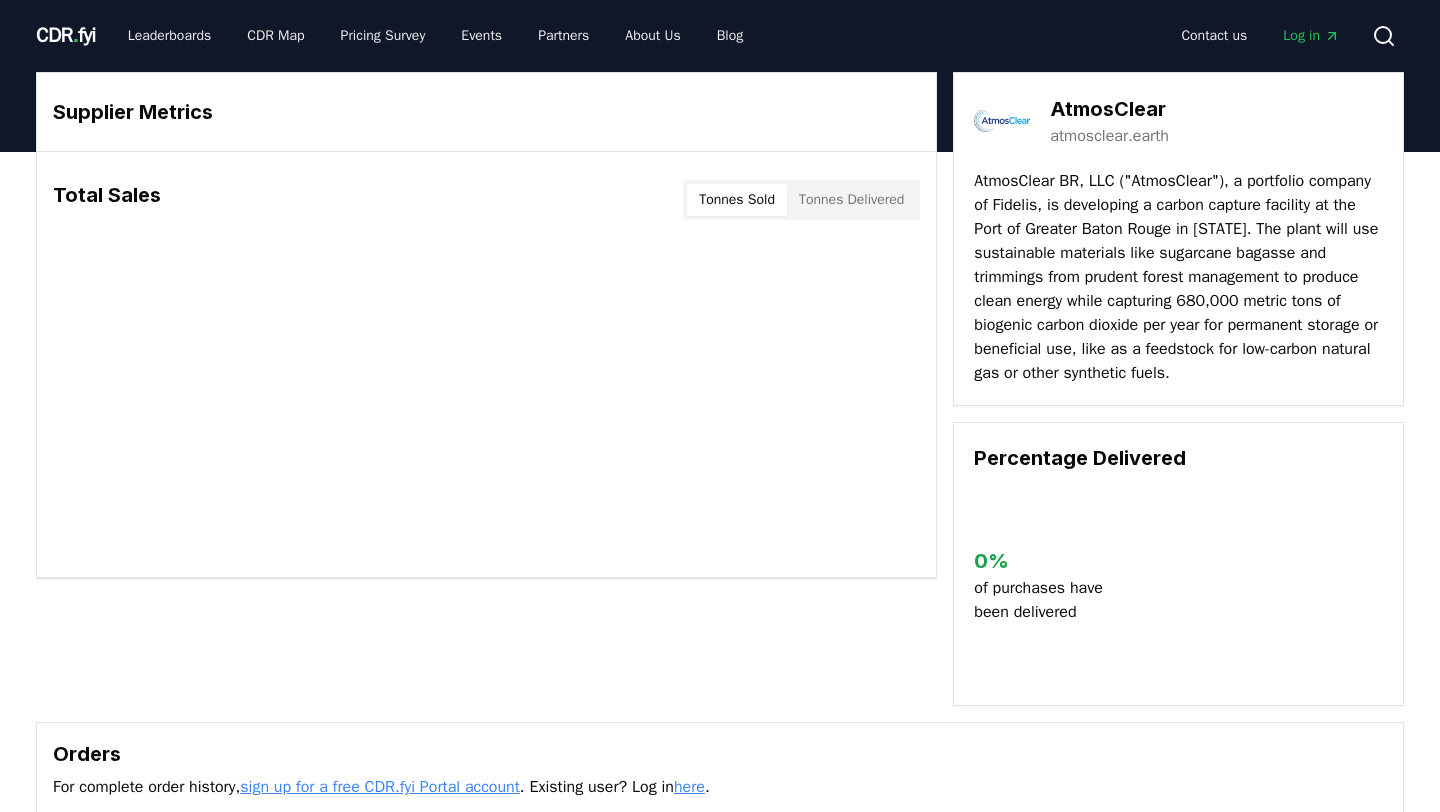 scroll, scrollTop: 0, scrollLeft: 0, axis: both 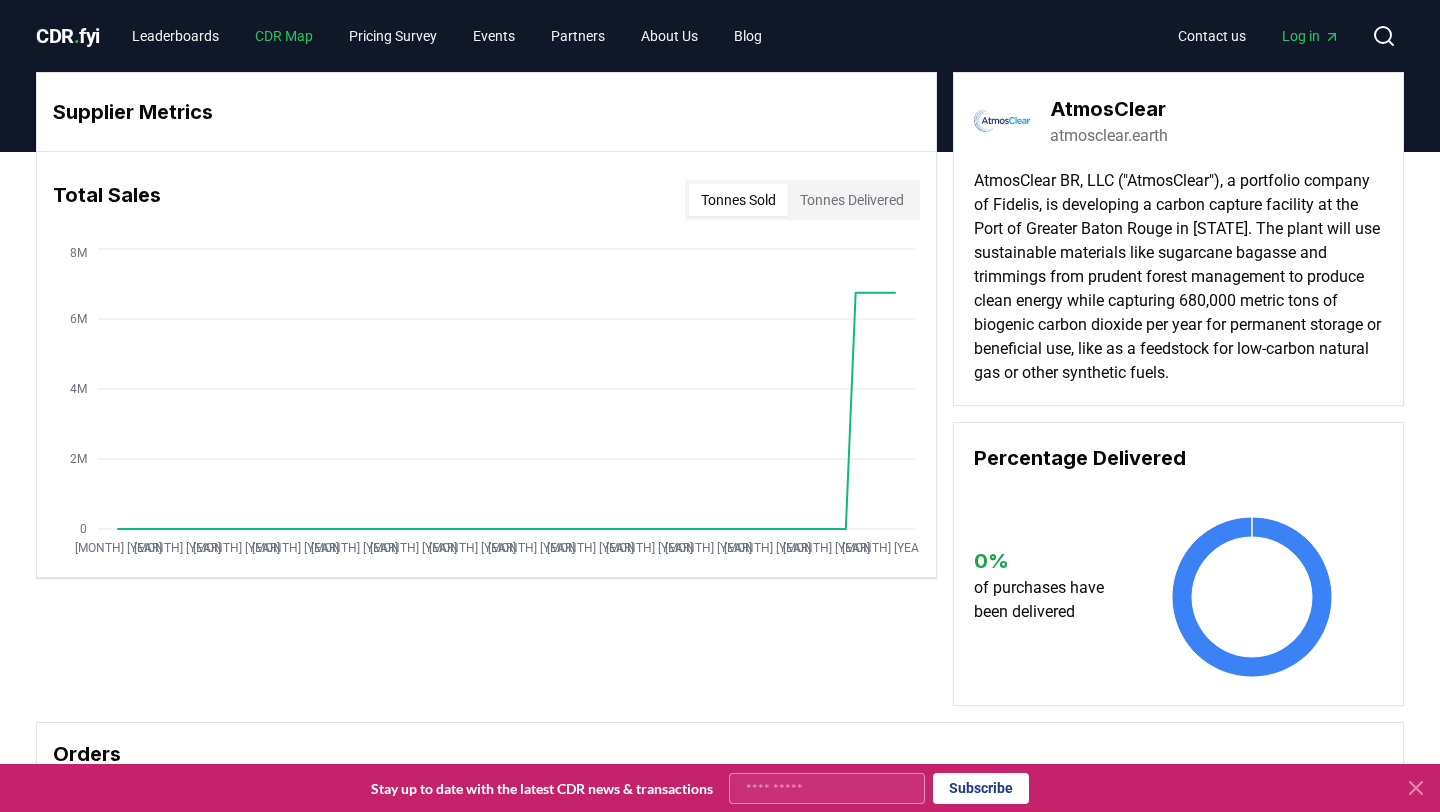 click on "CDR Map" at bounding box center (284, 36) 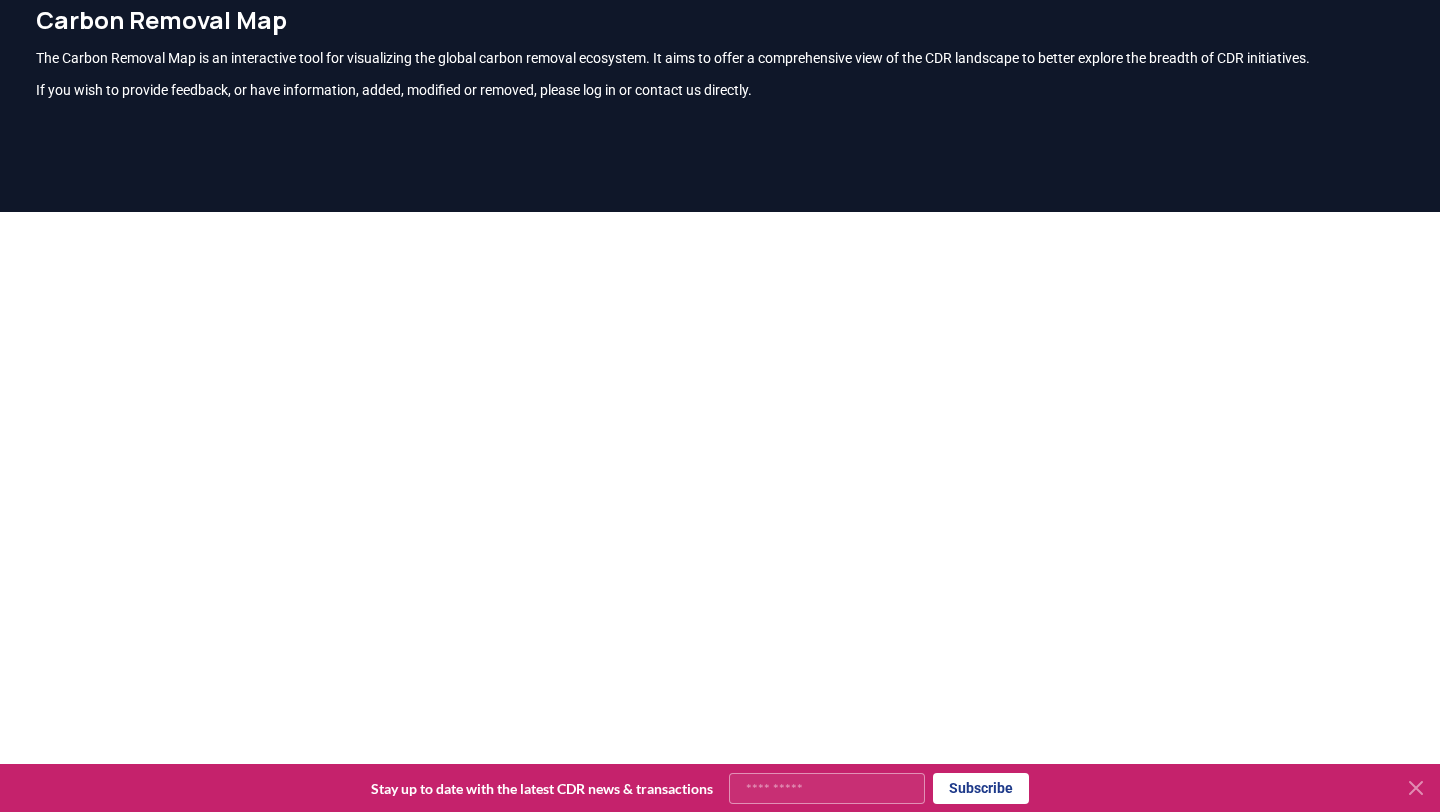 scroll, scrollTop: 0, scrollLeft: 0, axis: both 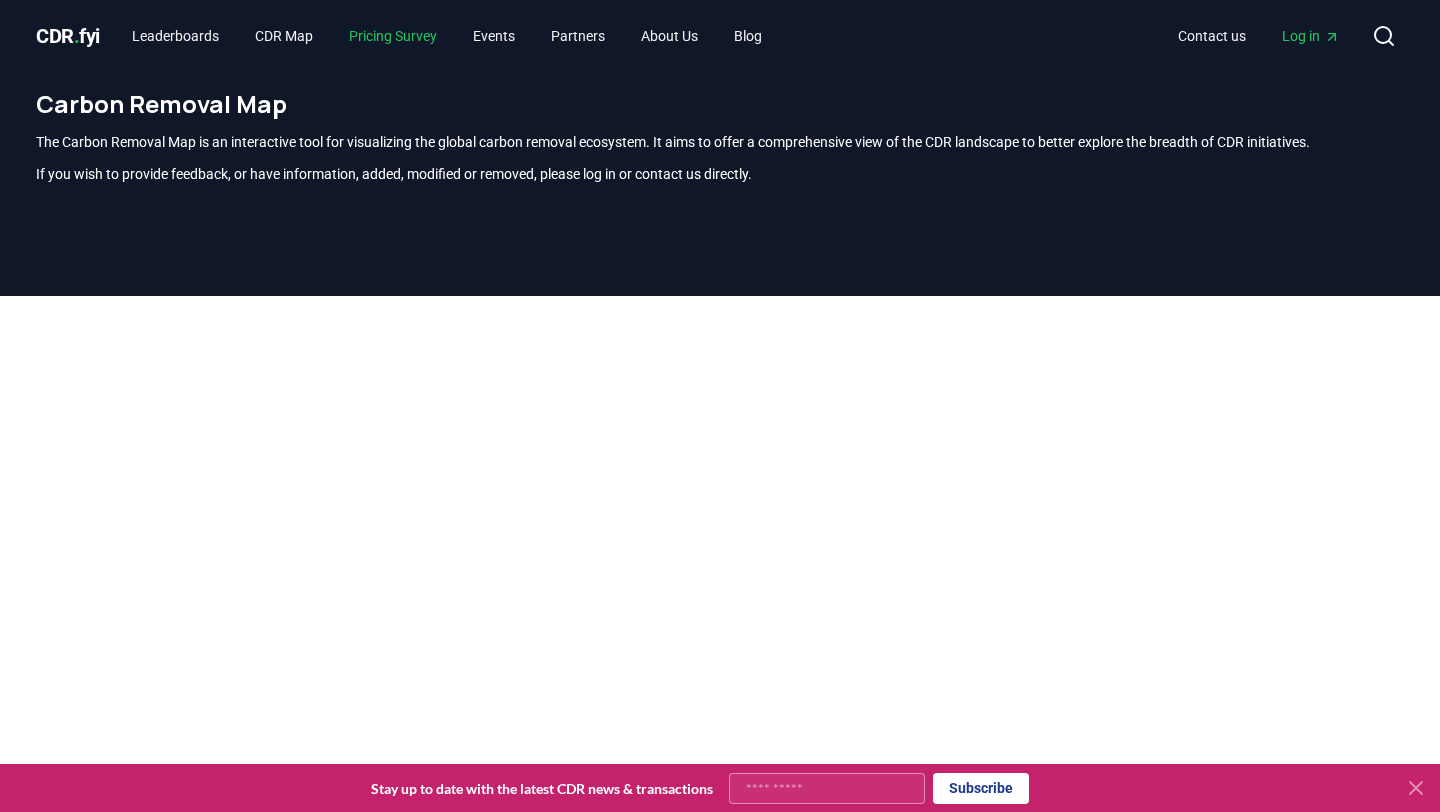click on "Pricing Survey" at bounding box center [393, 36] 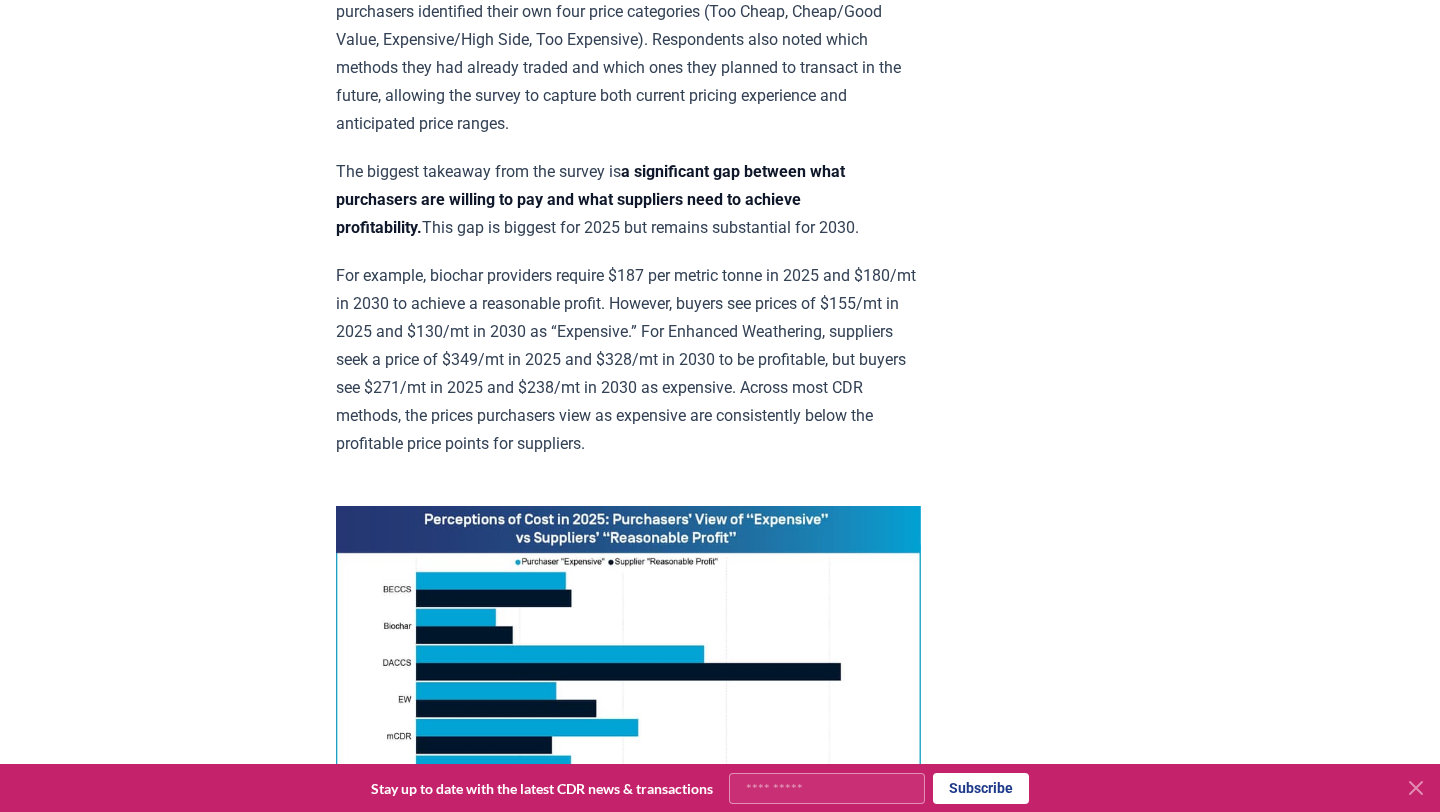 scroll, scrollTop: 1152, scrollLeft: 0, axis: vertical 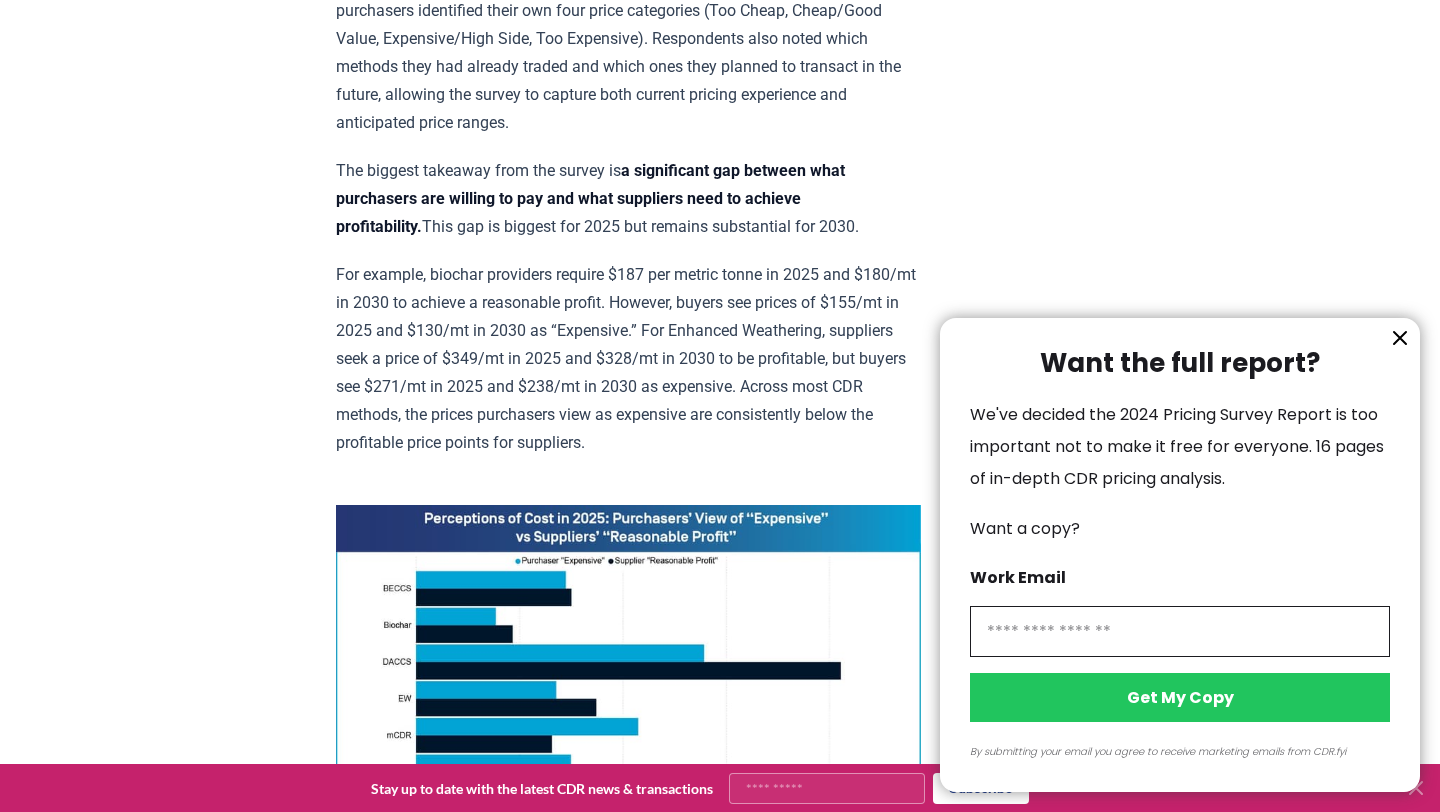 click 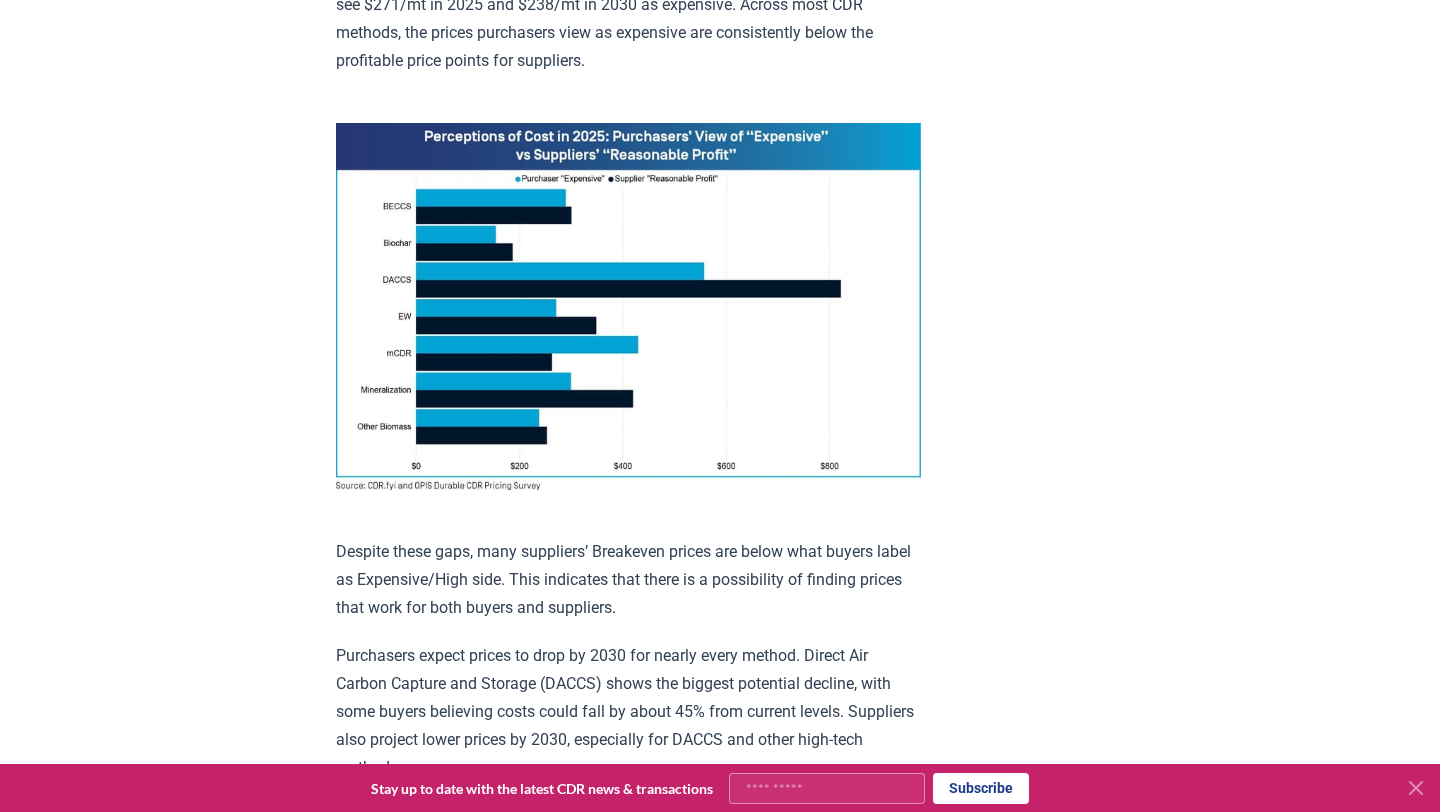scroll, scrollTop: 1530, scrollLeft: 0, axis: vertical 